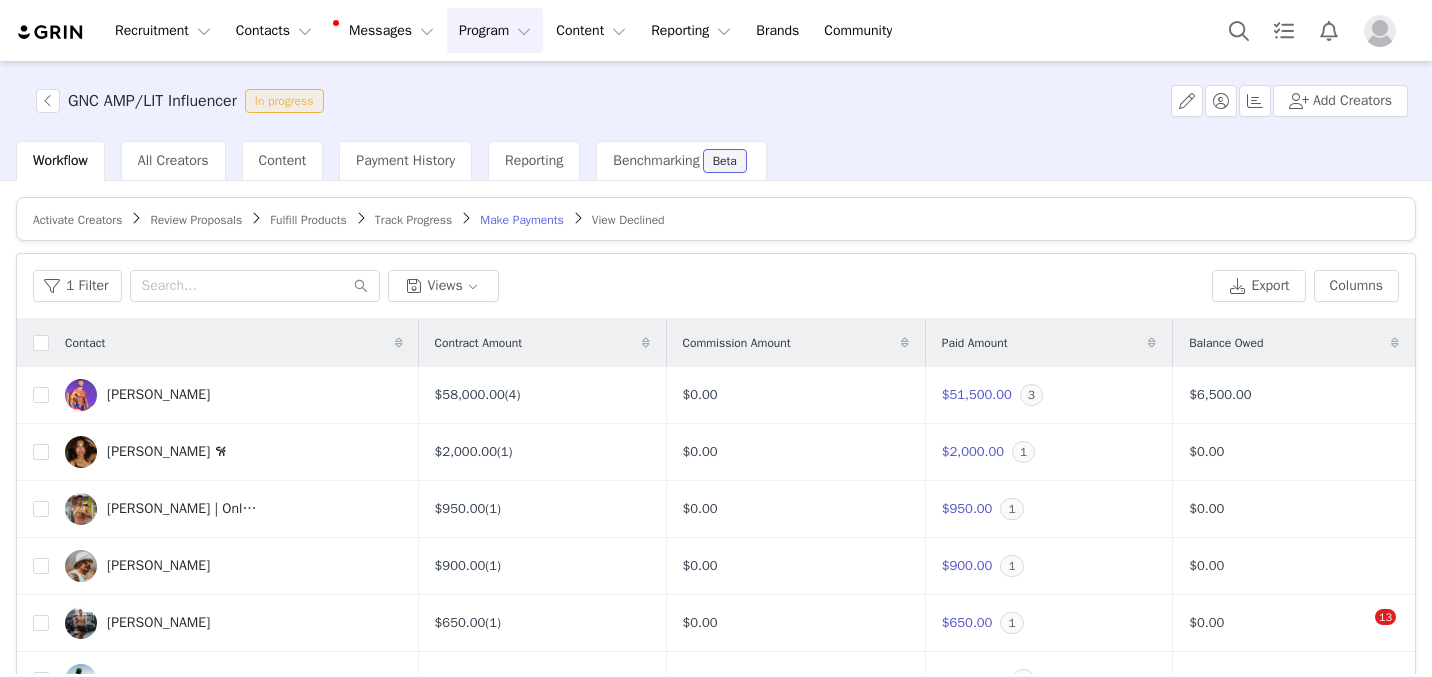 scroll, scrollTop: 0, scrollLeft: 0, axis: both 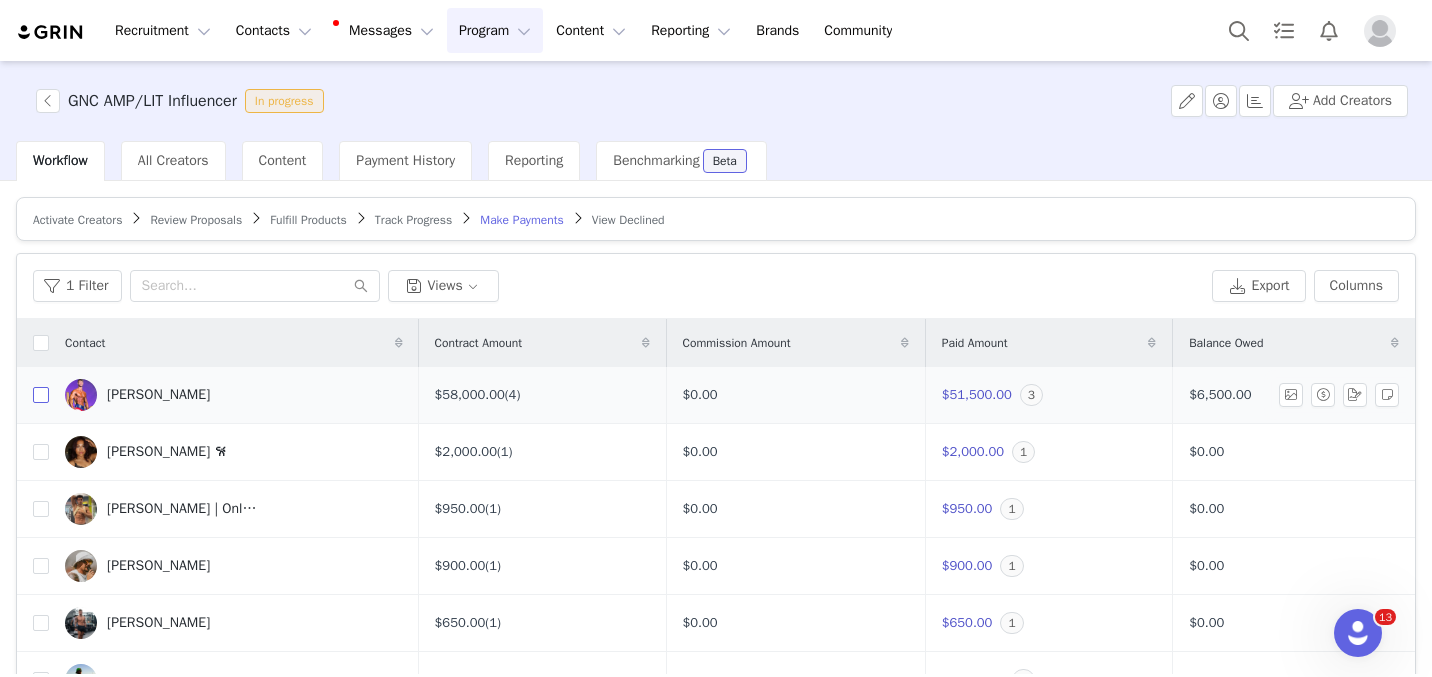 click at bounding box center [41, 395] 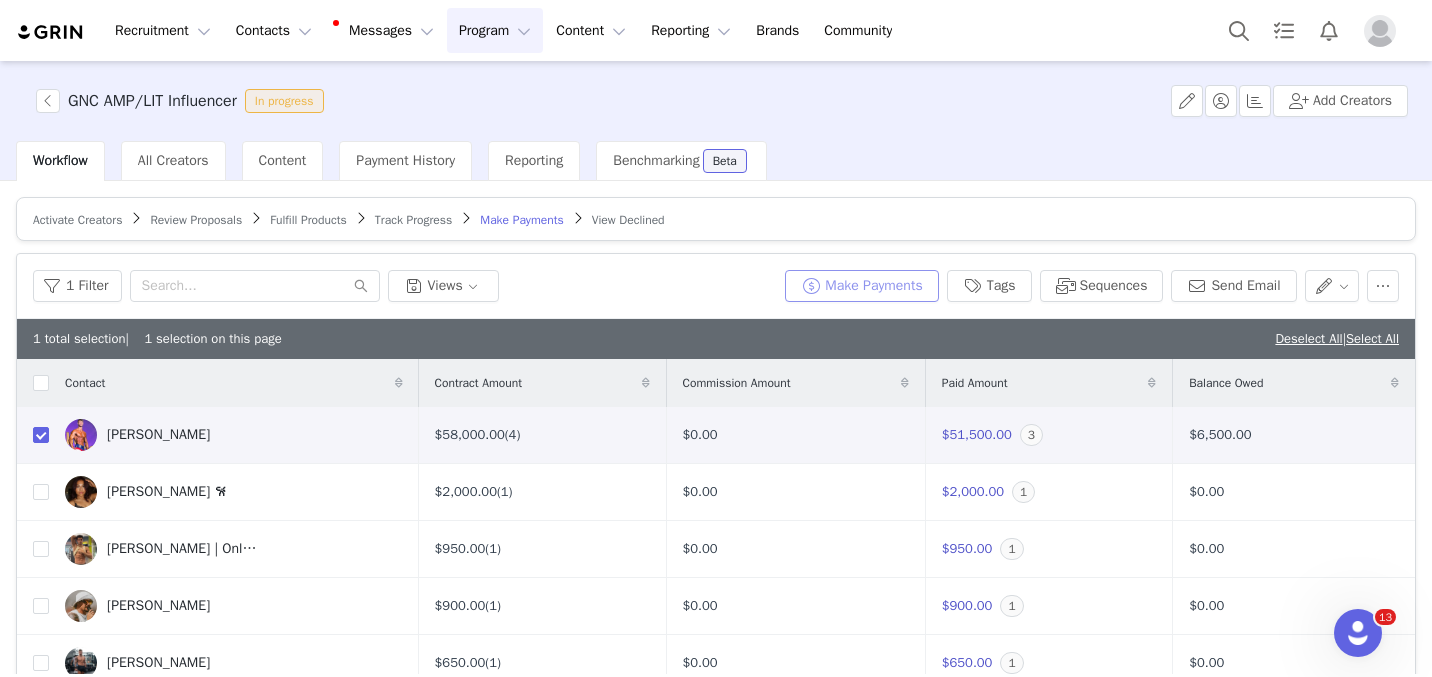 click on "Make Payments" at bounding box center (861, 286) 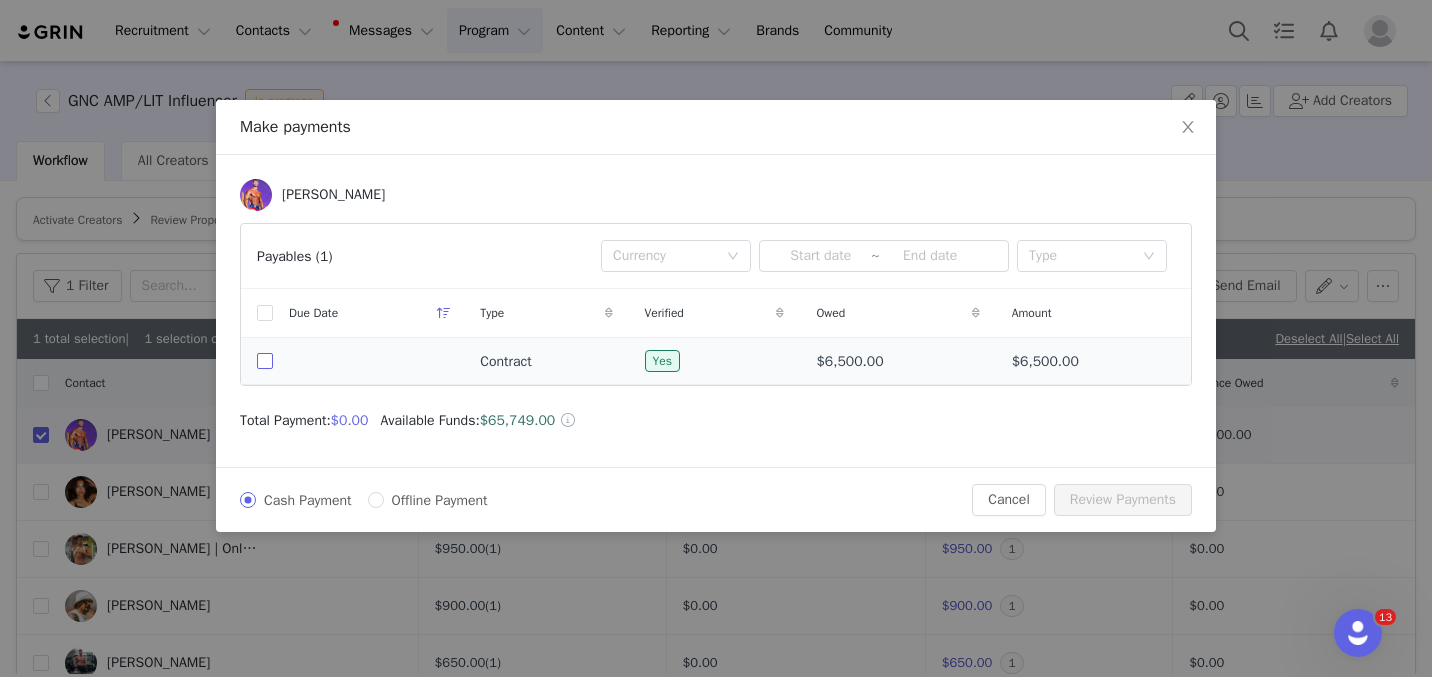 click at bounding box center [265, 361] 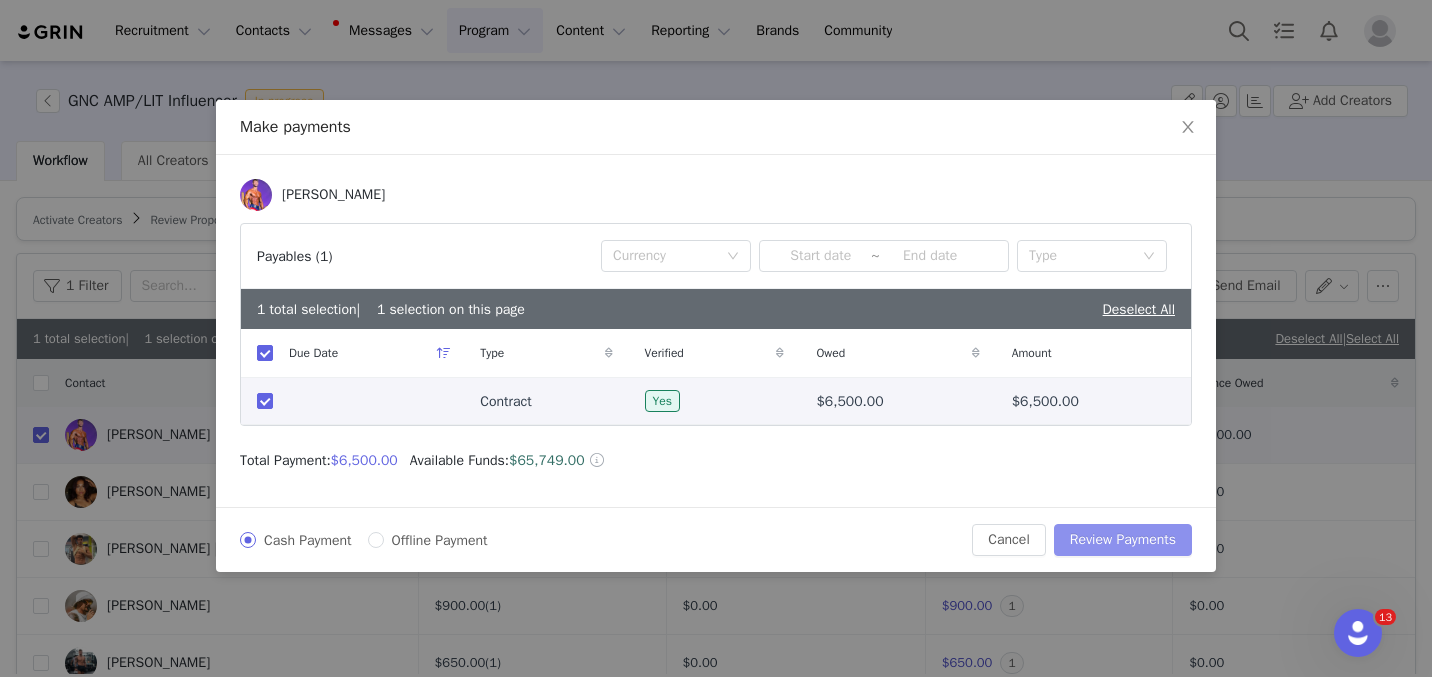 click on "Review Payments" at bounding box center (1123, 540) 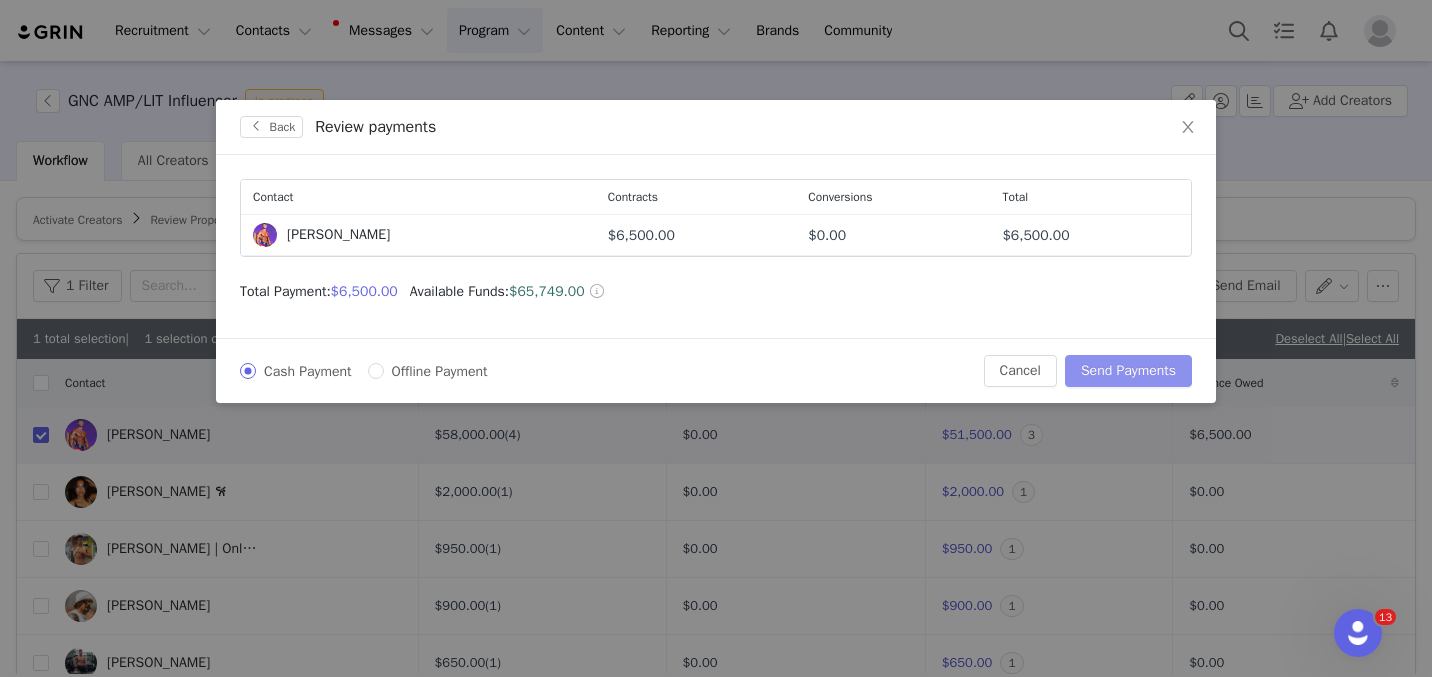 click on "Send Payments" at bounding box center [1128, 371] 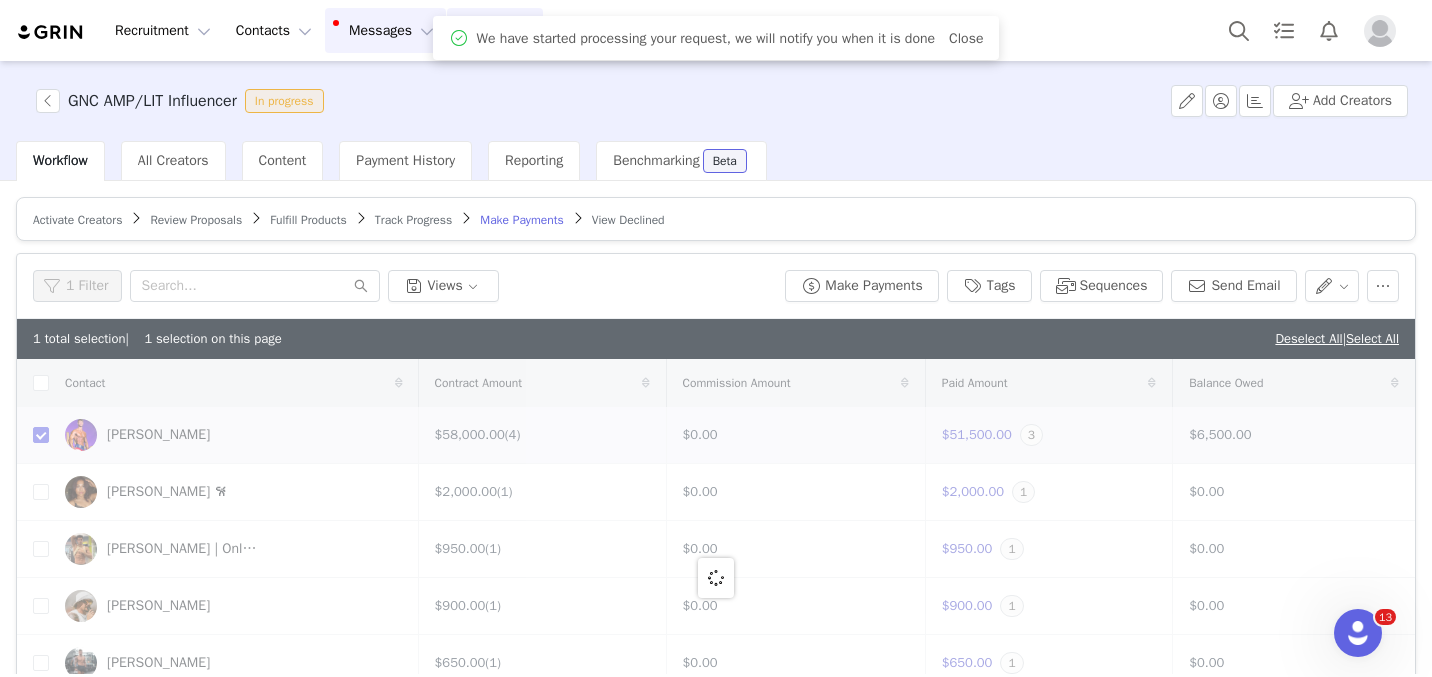 click on "Messages Messages" at bounding box center (385, 30) 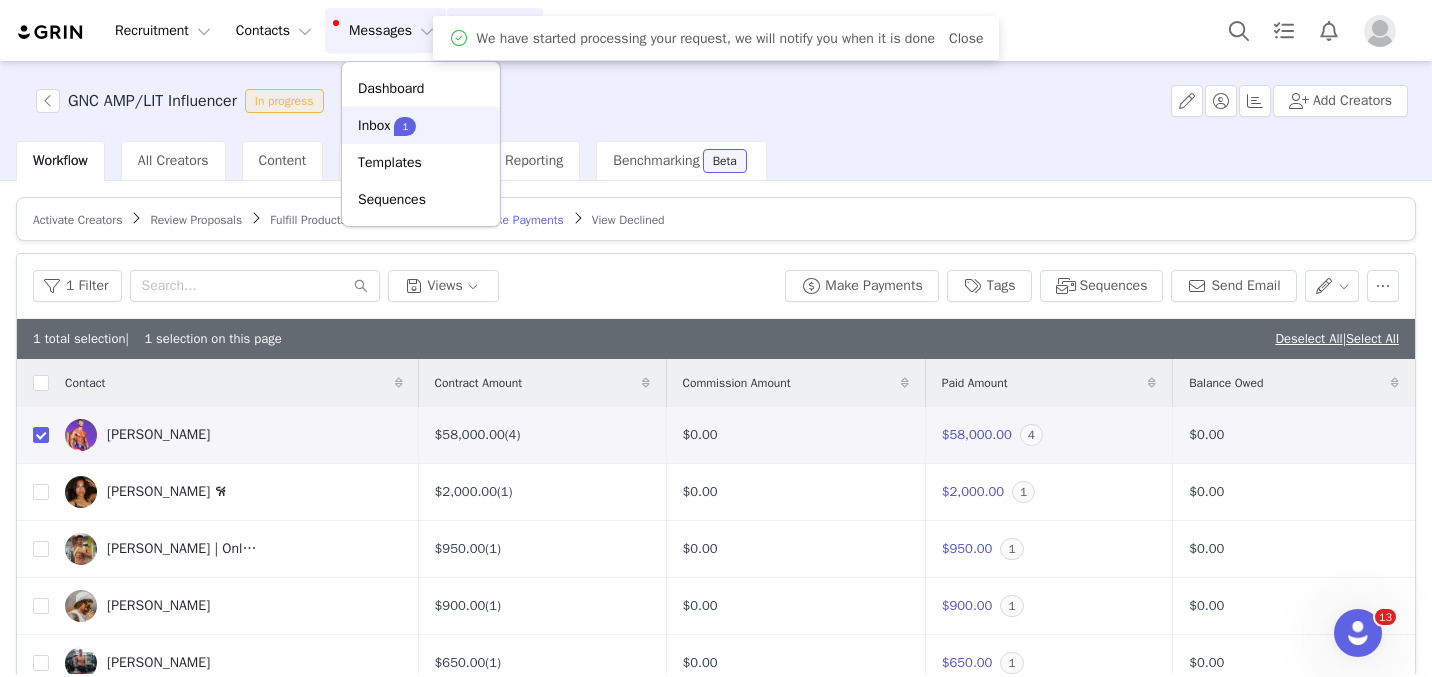 click on "Inbox 1" at bounding box center (421, 125) 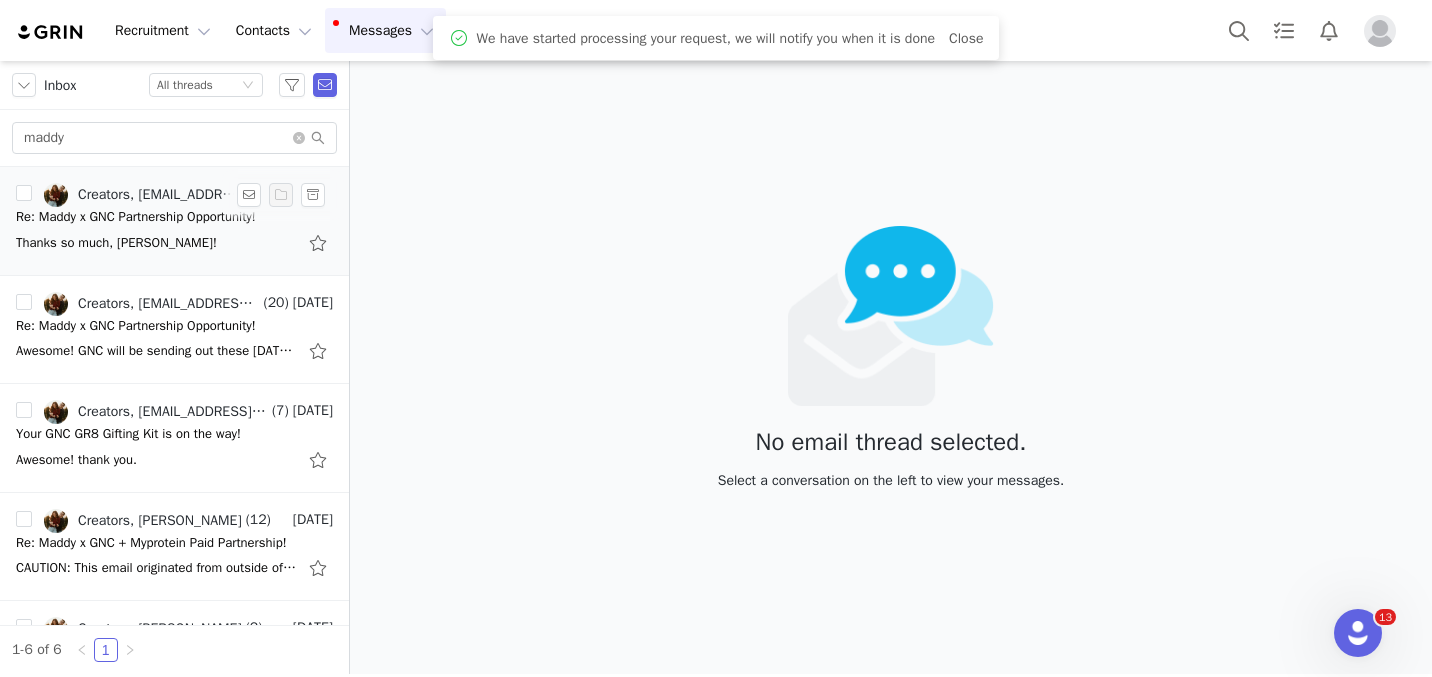 click on "Re: Maddy x GNC Partnership Opportunity!" at bounding box center (136, 217) 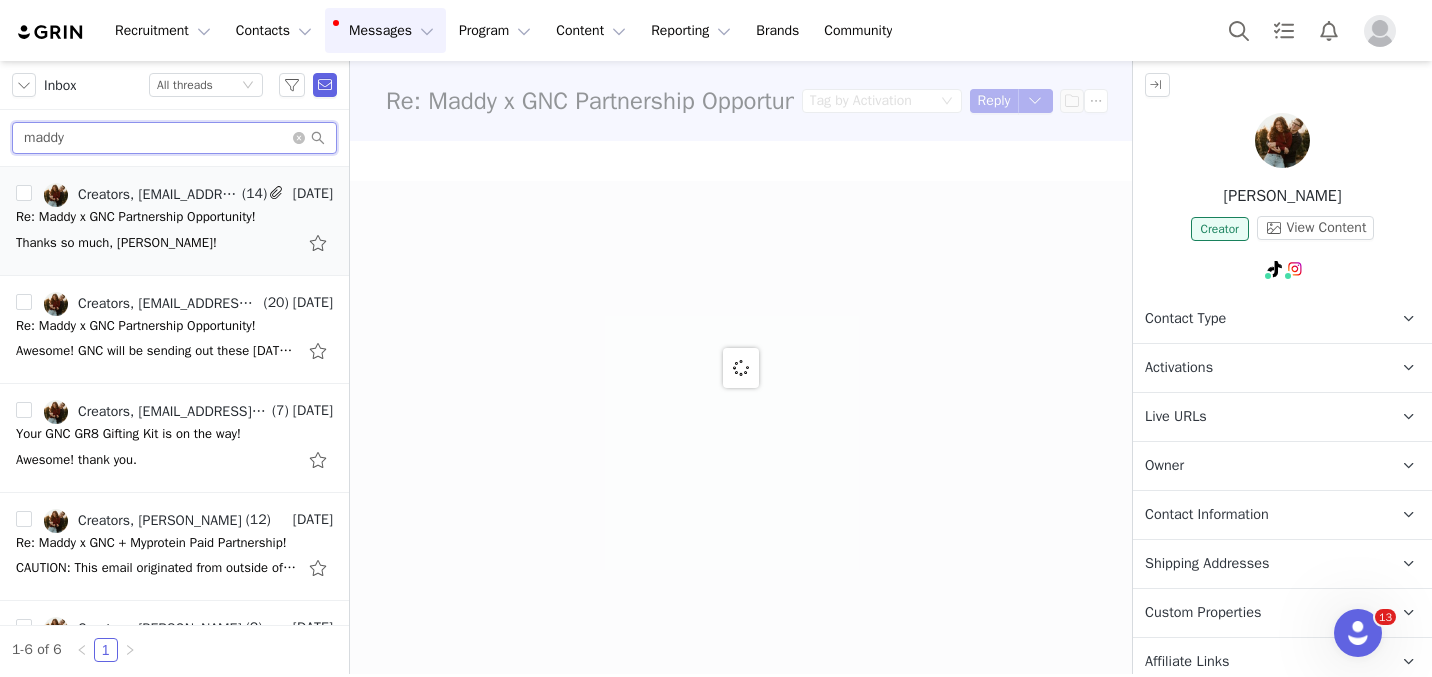 click on "maddy" at bounding box center [174, 138] 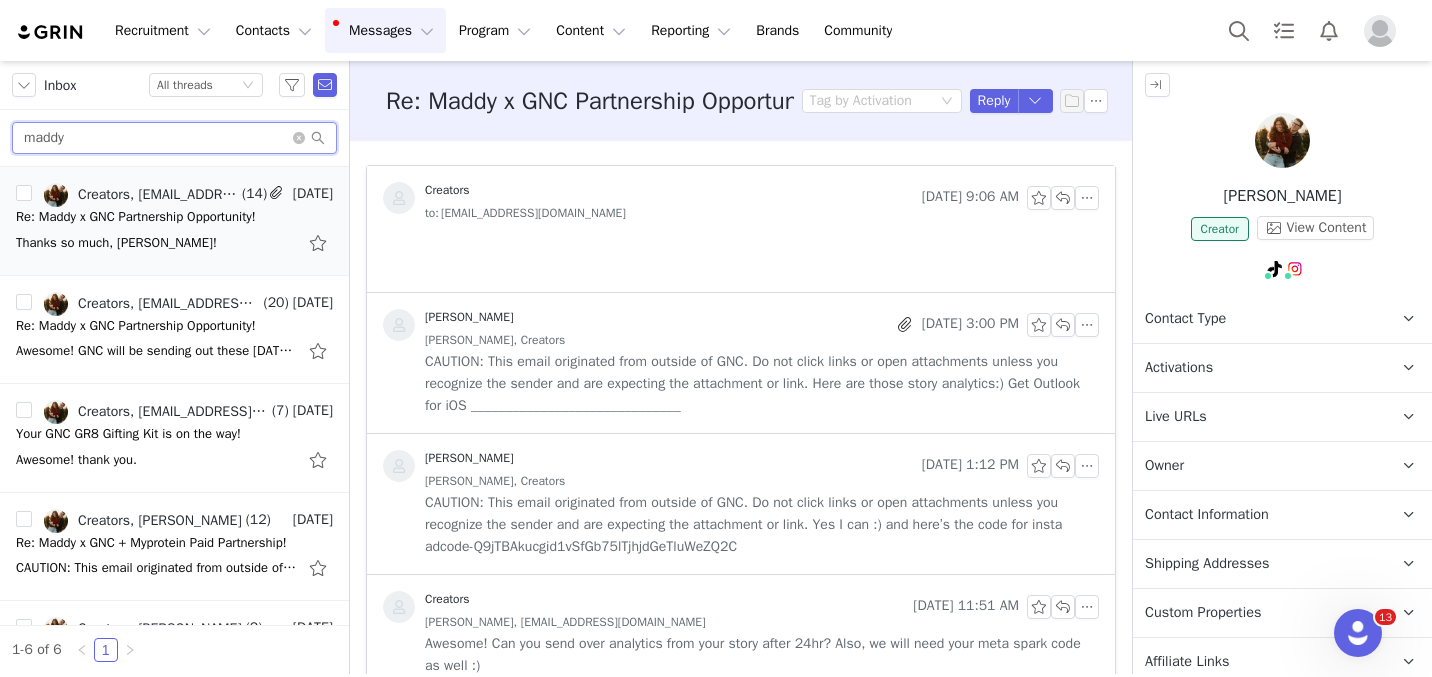 click on "maddy" at bounding box center [174, 138] 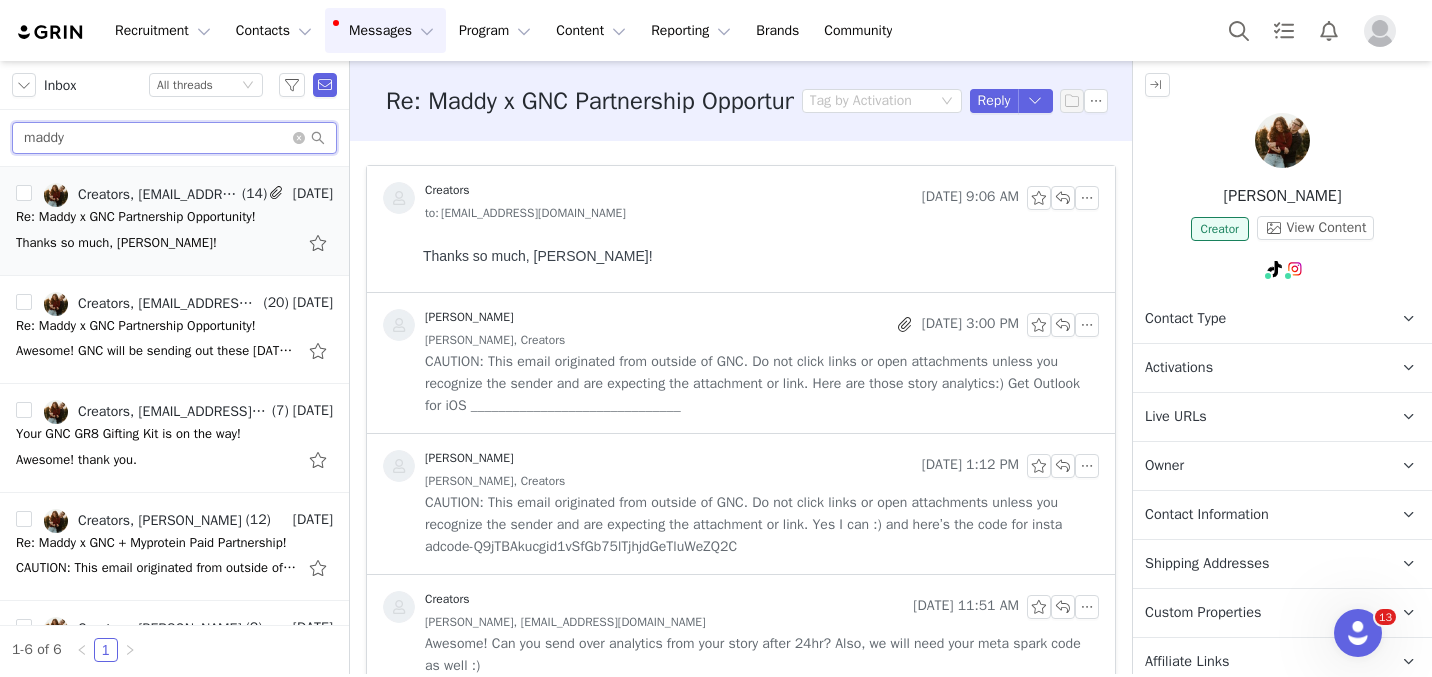 scroll, scrollTop: 0, scrollLeft: 0, axis: both 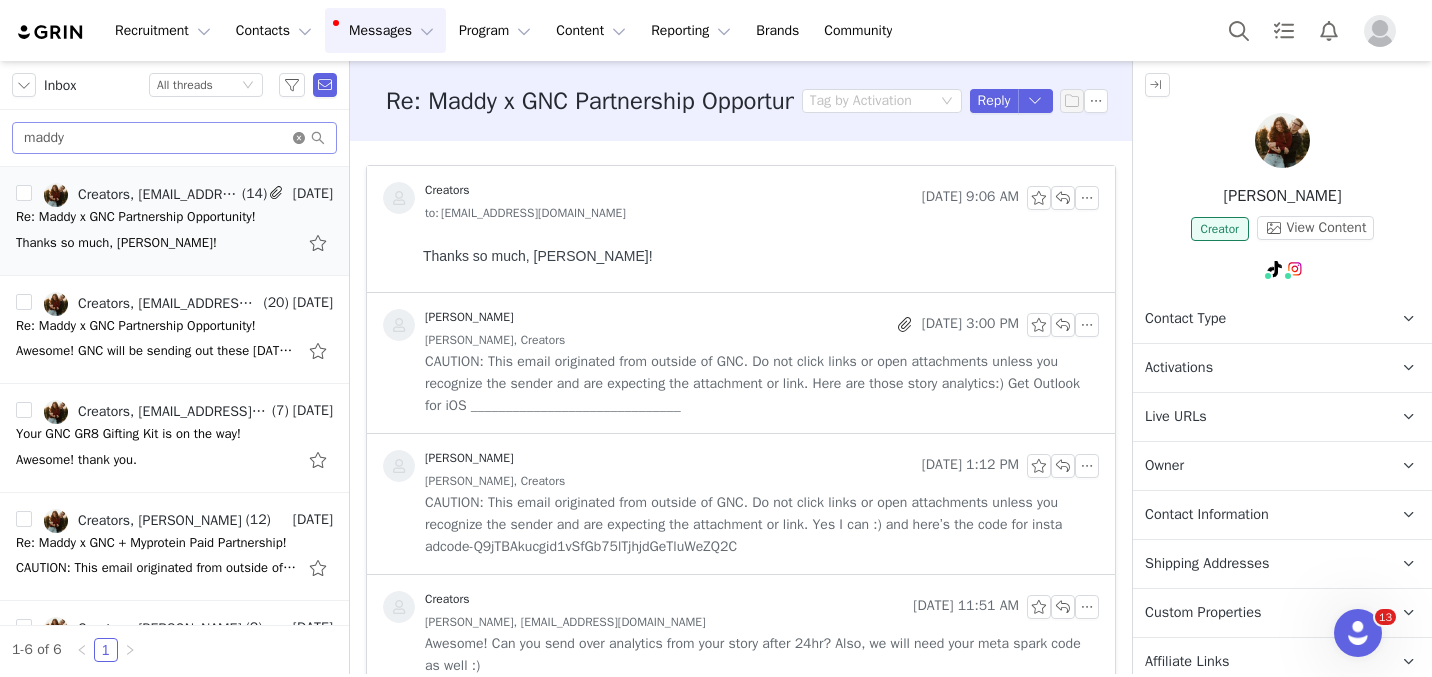 click 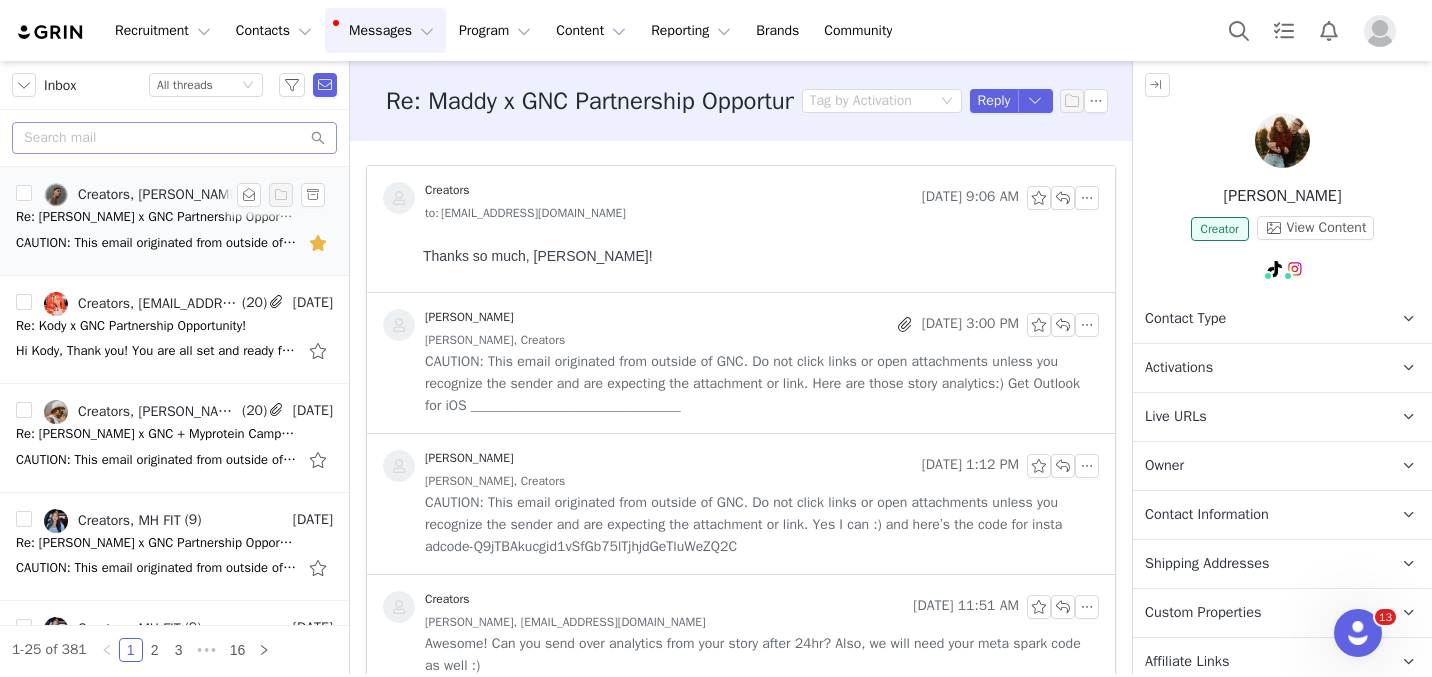 click on "CAUTION: This email originated from outside of GNC. Do not click links or open attachments unless you recognize the sender and are expecting the attachment or link.
Hi All,
Just wanted to follow up! Looking forward to hearing from you soon!
Best," at bounding box center [156, 243] 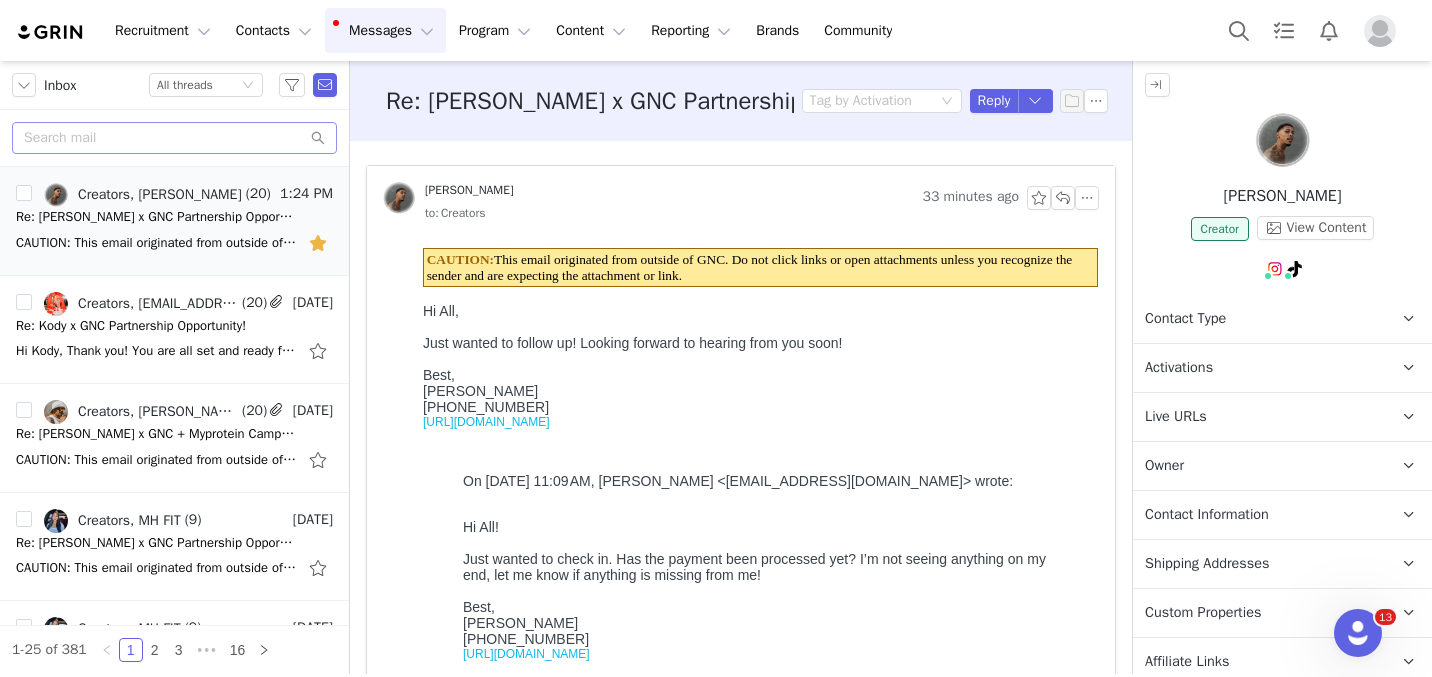 scroll, scrollTop: 0, scrollLeft: 0, axis: both 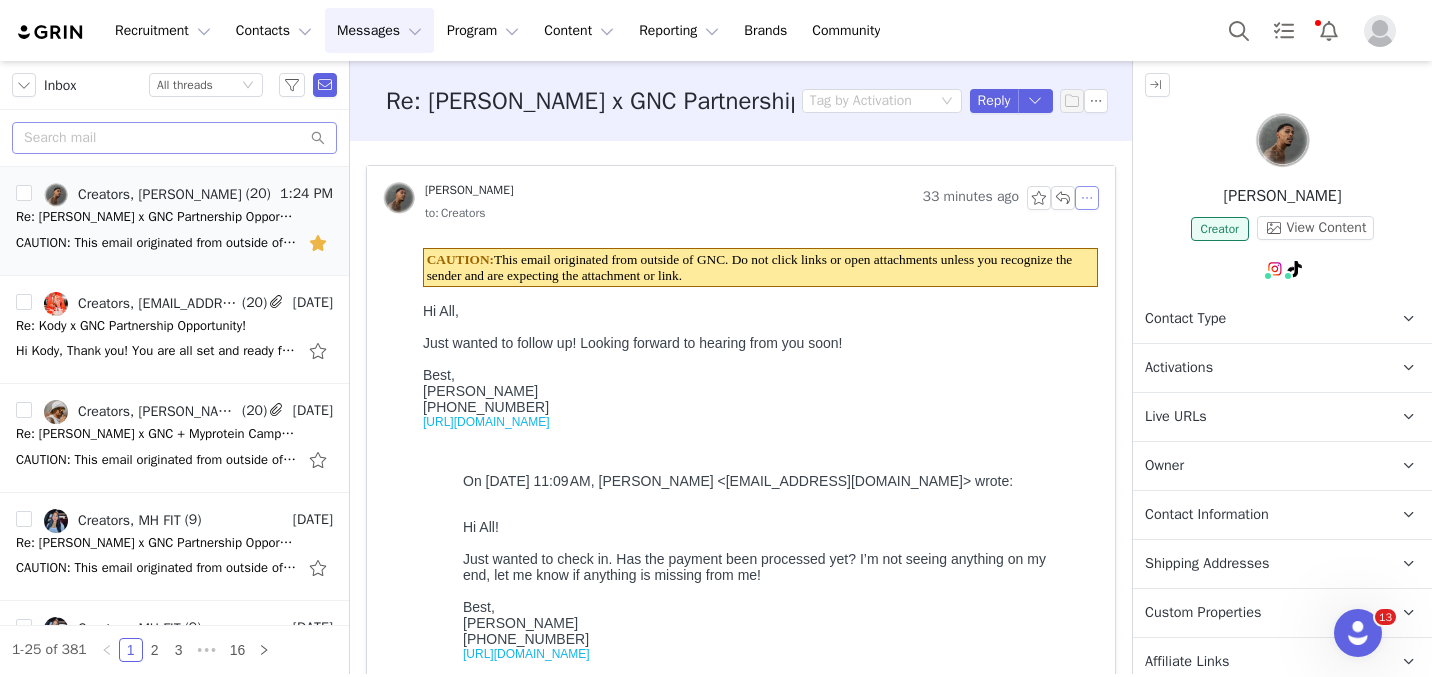 click at bounding box center (1087, 198) 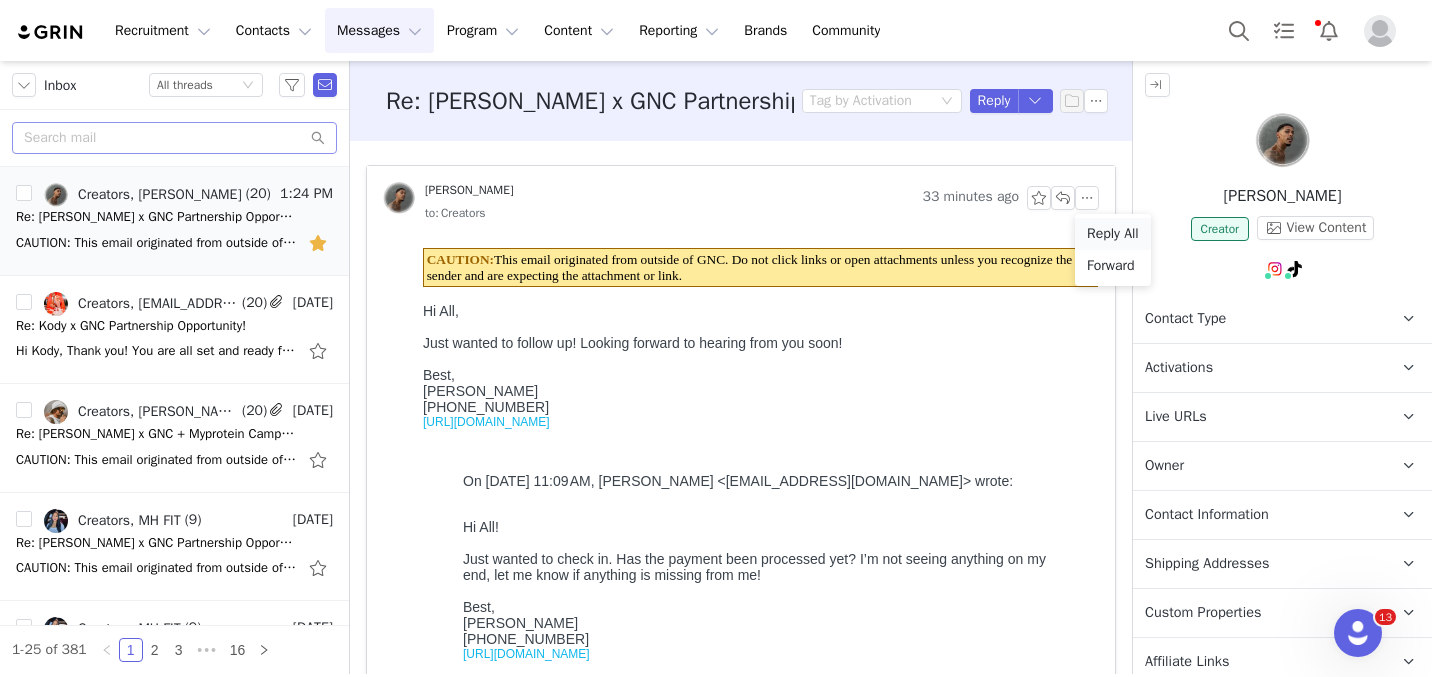 click on "Reply All" at bounding box center (1113, 234) 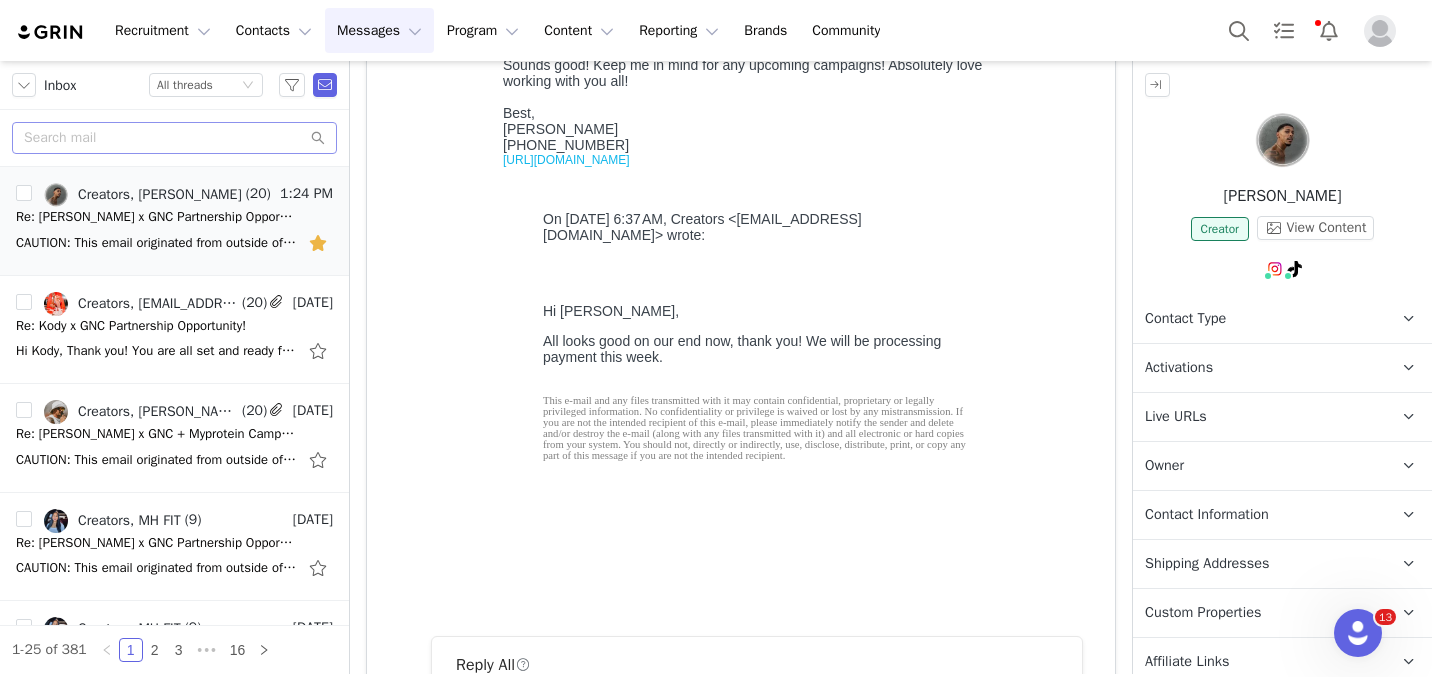 scroll, scrollTop: 0, scrollLeft: 0, axis: both 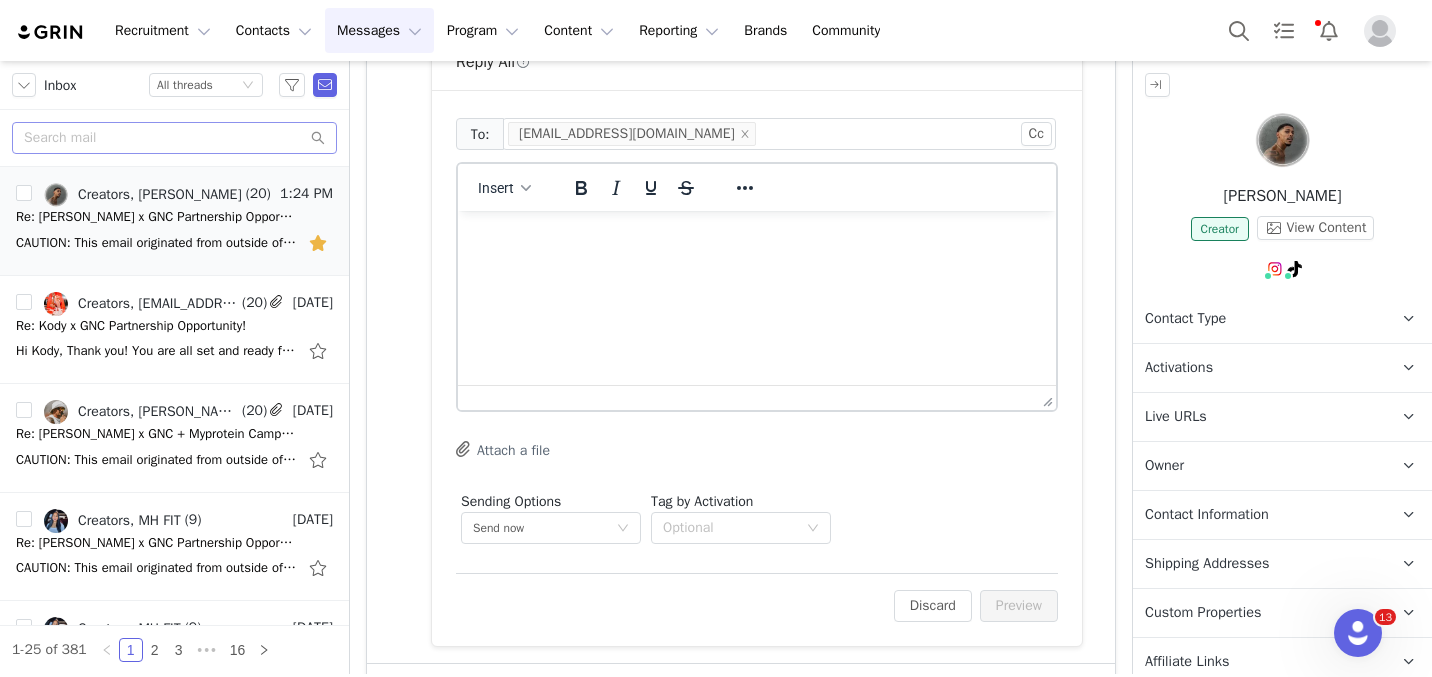 click at bounding box center [757, 238] 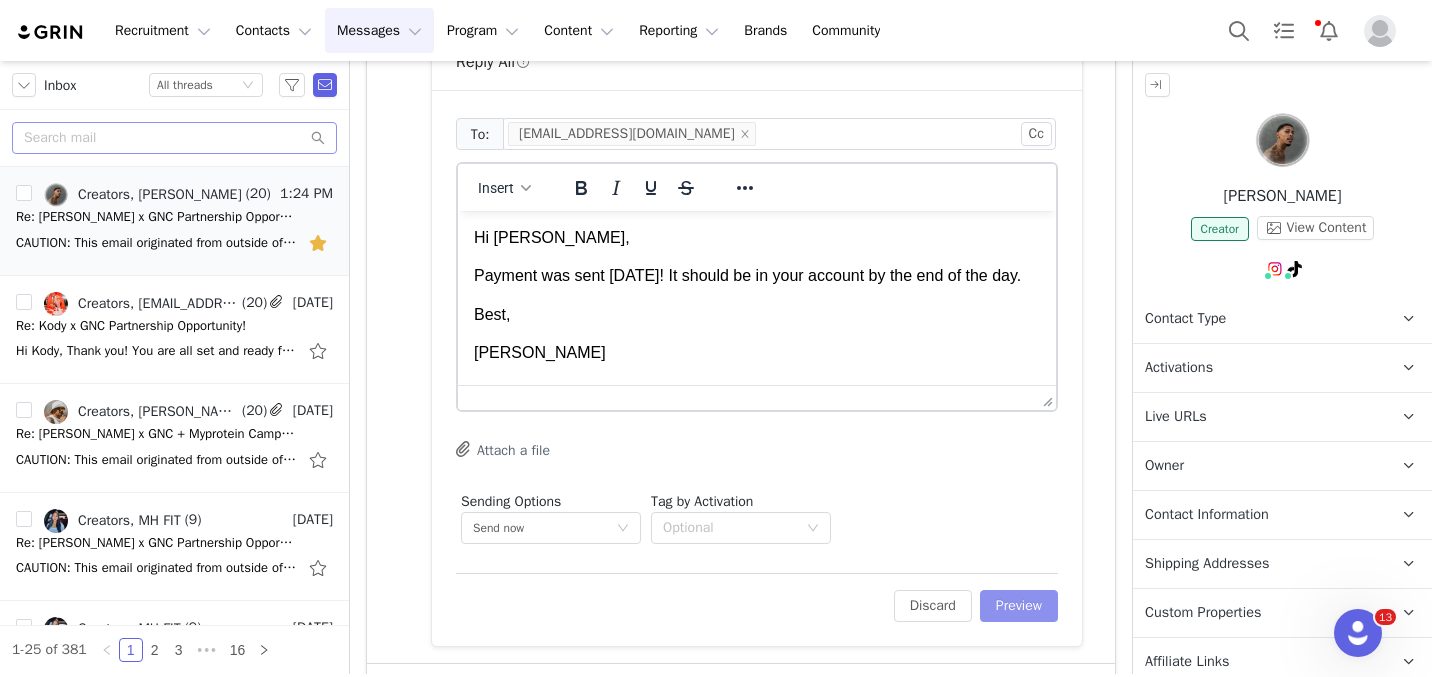 click on "Preview" at bounding box center [1019, 606] 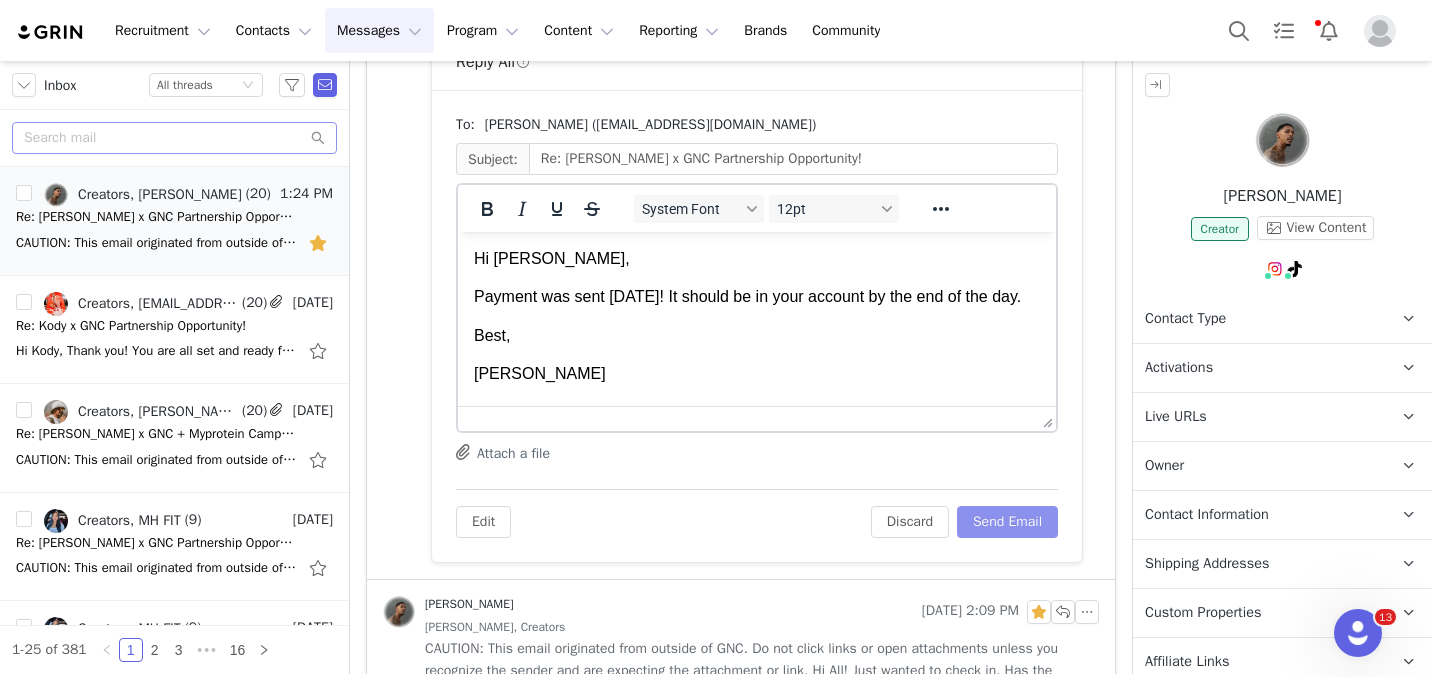 scroll, scrollTop: 0, scrollLeft: 0, axis: both 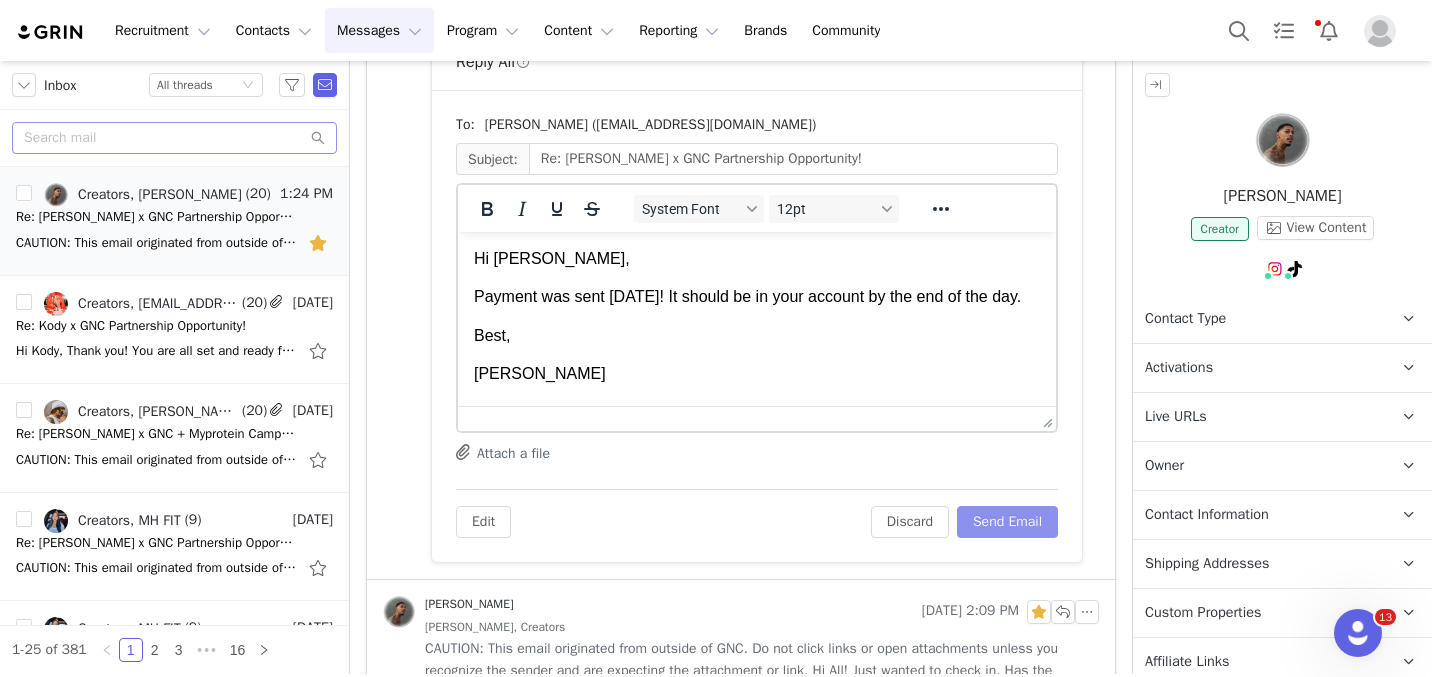 click on "Send Email" at bounding box center (1007, 522) 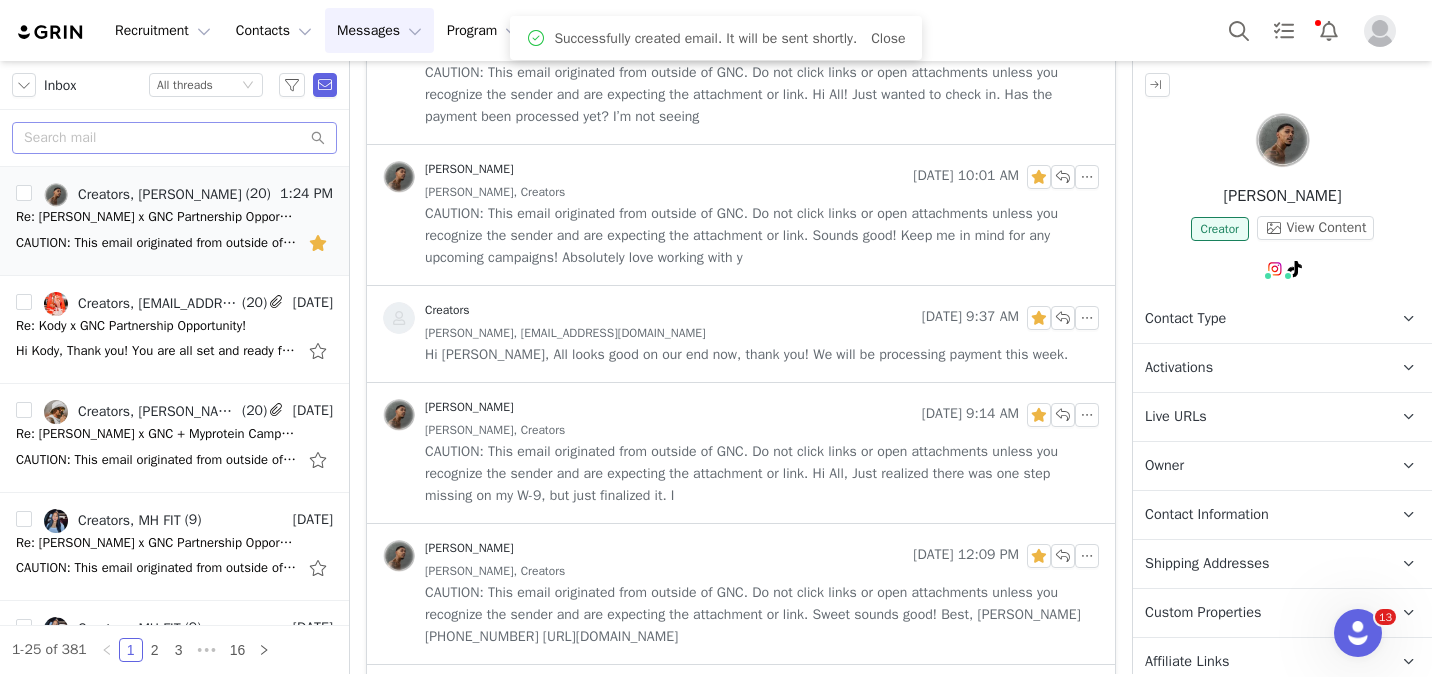 click on "Activations" at bounding box center (1258, 368) 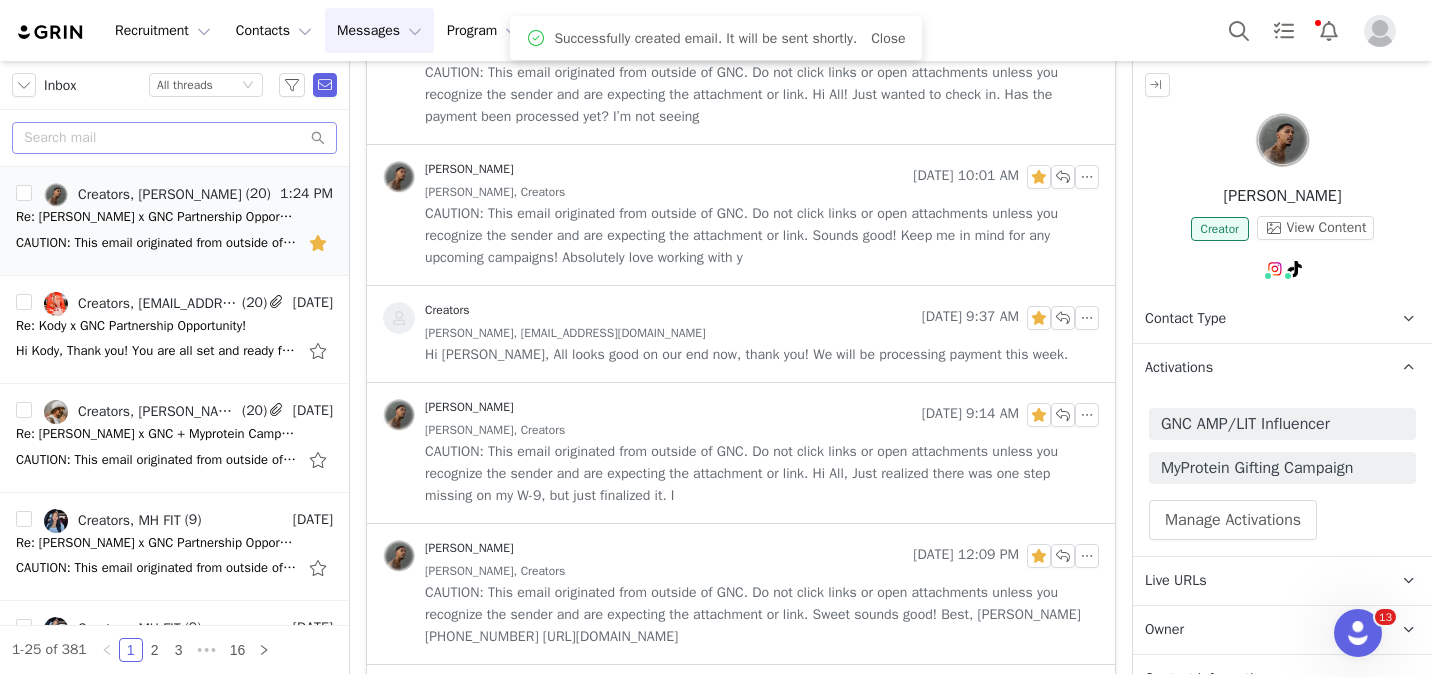 click on "Activations" at bounding box center (1179, 368) 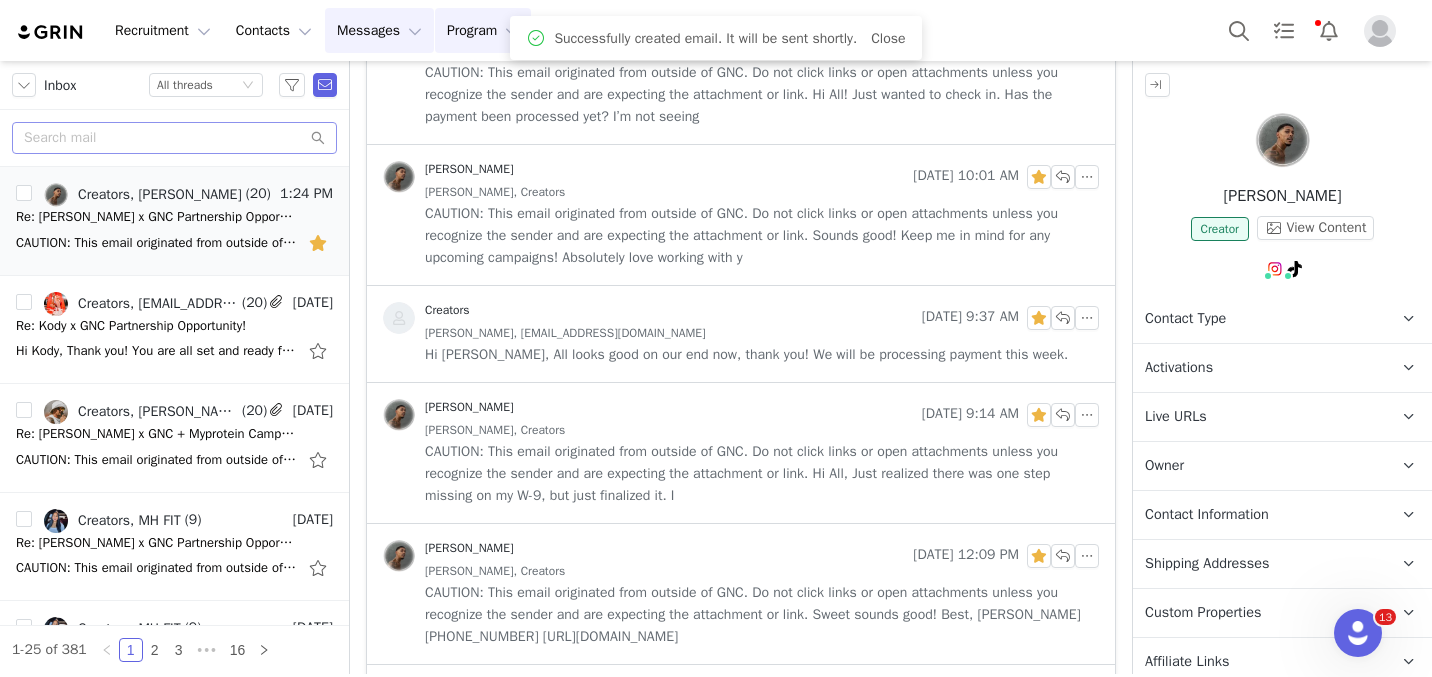 click on "Program Program" at bounding box center (483, 30) 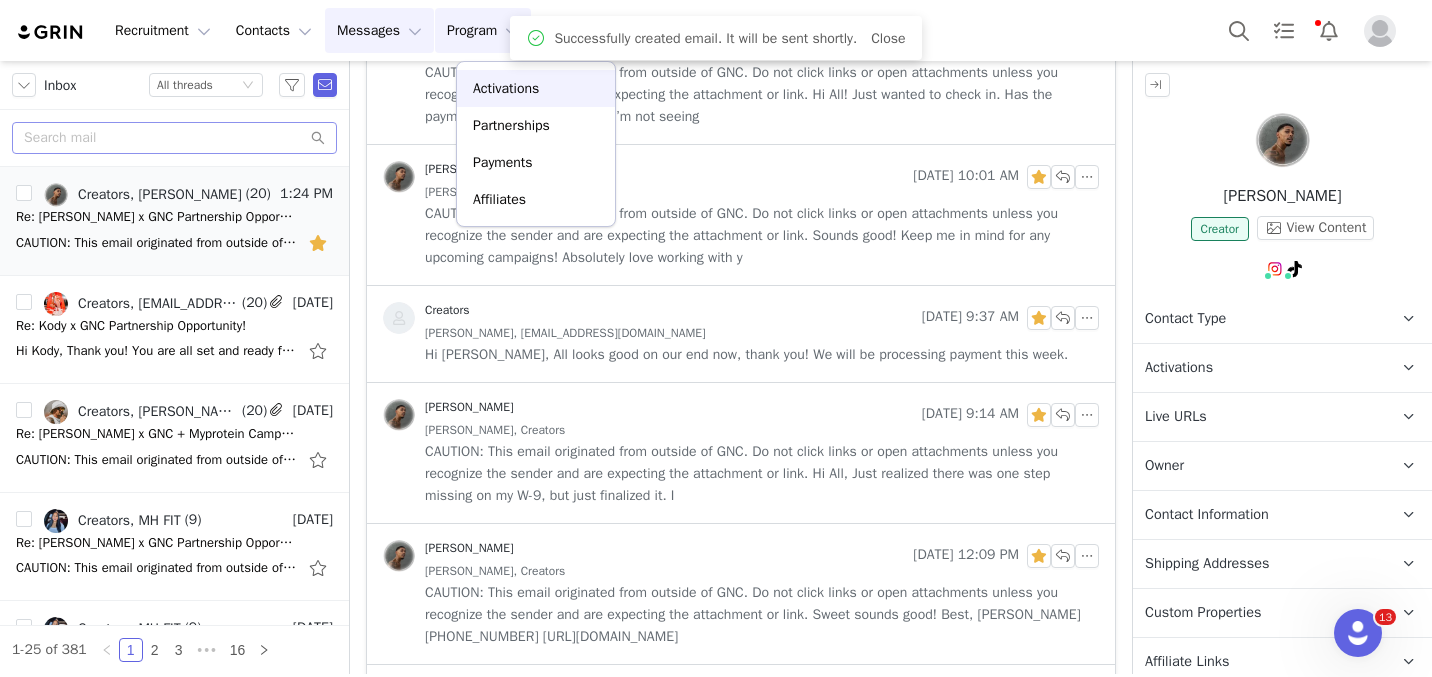 click on "Activations" at bounding box center [506, 88] 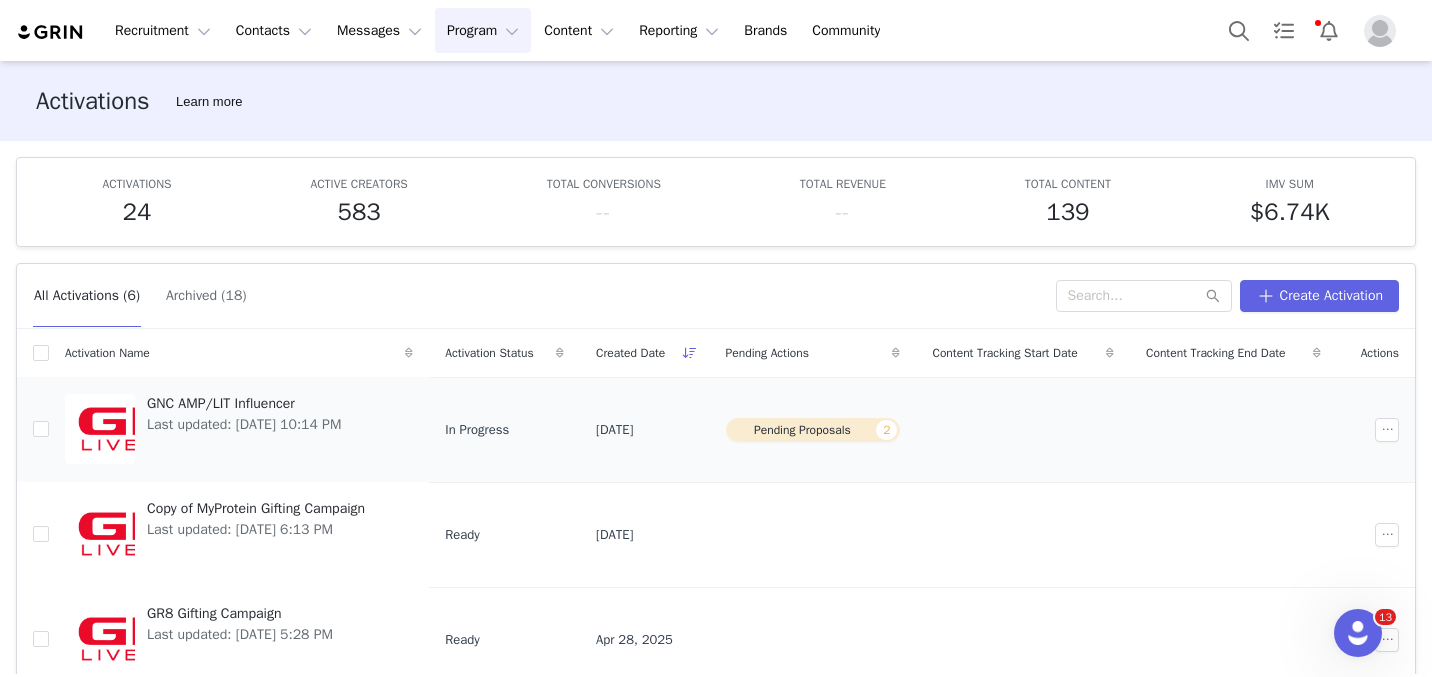 click on "GNC AMP/LIT Influencer Last updated: [DATE] 10:14 PM" at bounding box center (244, 430) 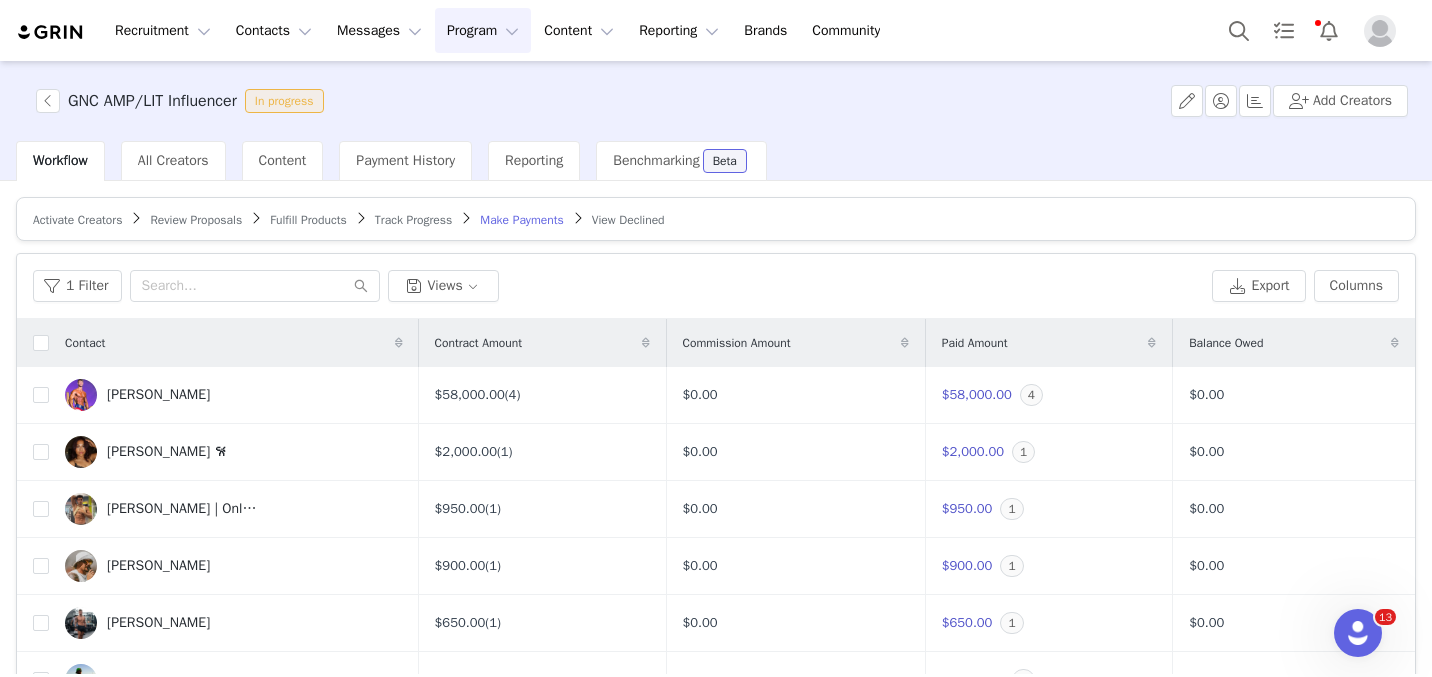 click on "Review Proposals" at bounding box center (196, 220) 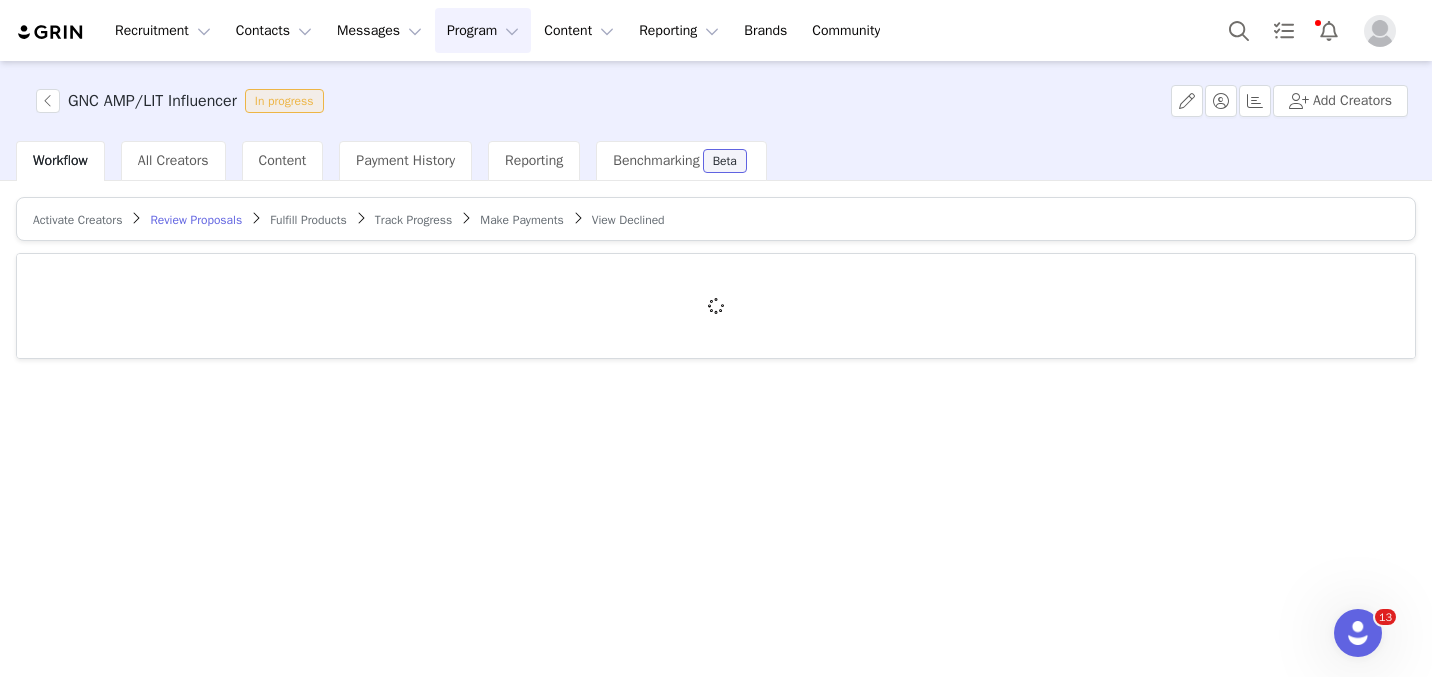 click on "Activate Creators Review Proposals Fulfill Products Track Progress Make Payments View Declined" at bounding box center (716, 219) 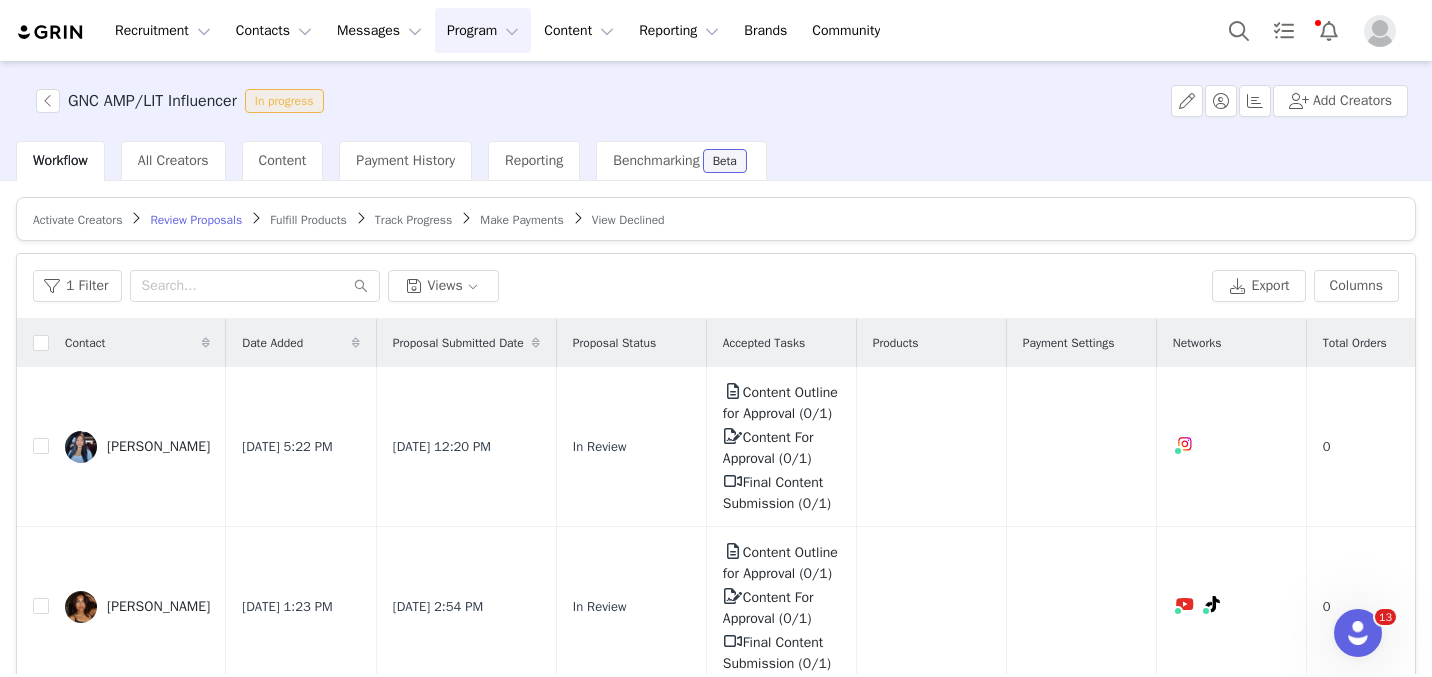 click on "Activate Creators" at bounding box center (77, 220) 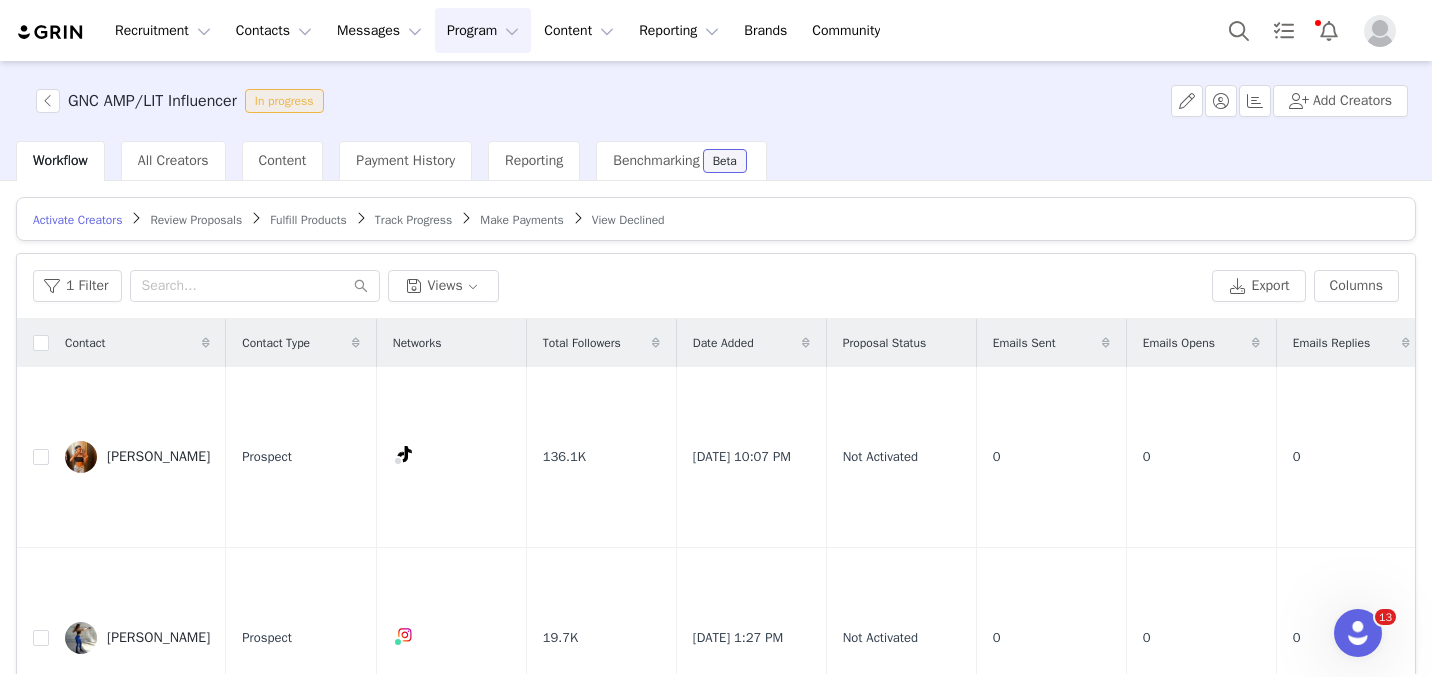click on "1 Filter Views     Export     Columns" at bounding box center [716, 286] 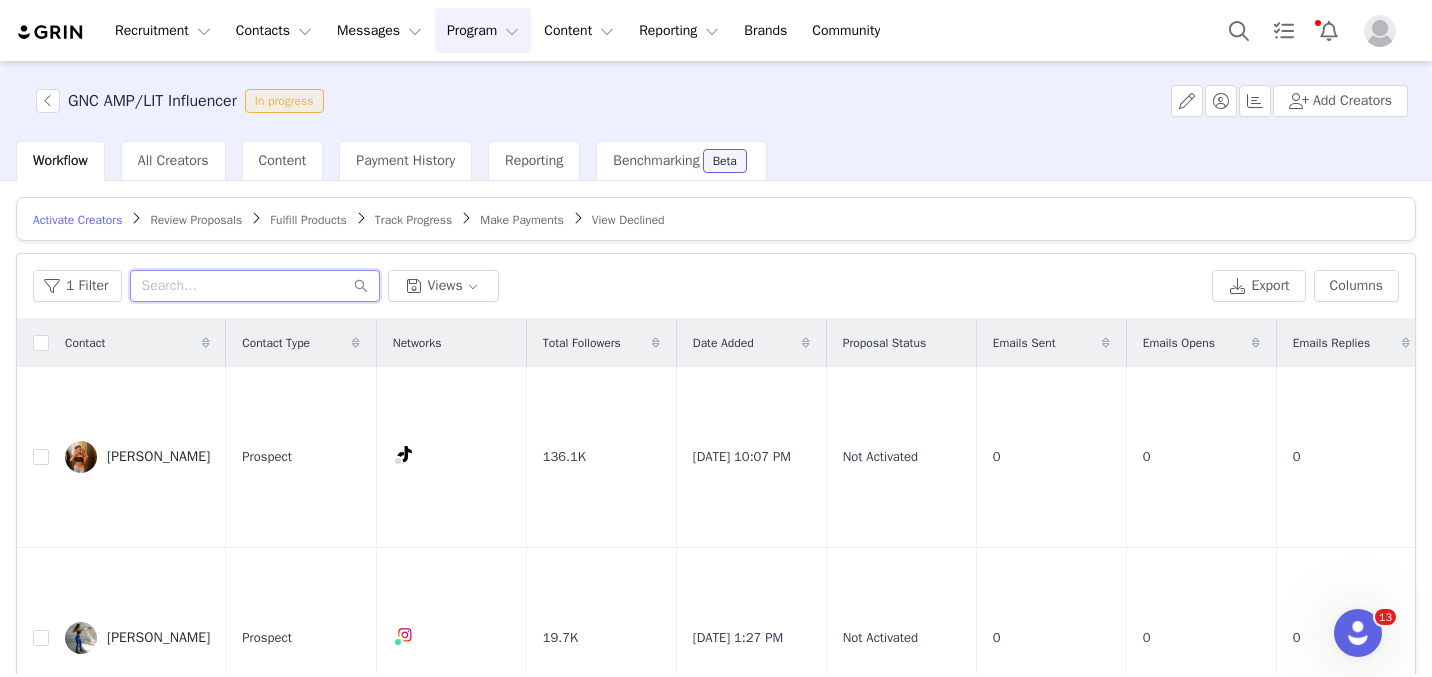 click at bounding box center [255, 286] 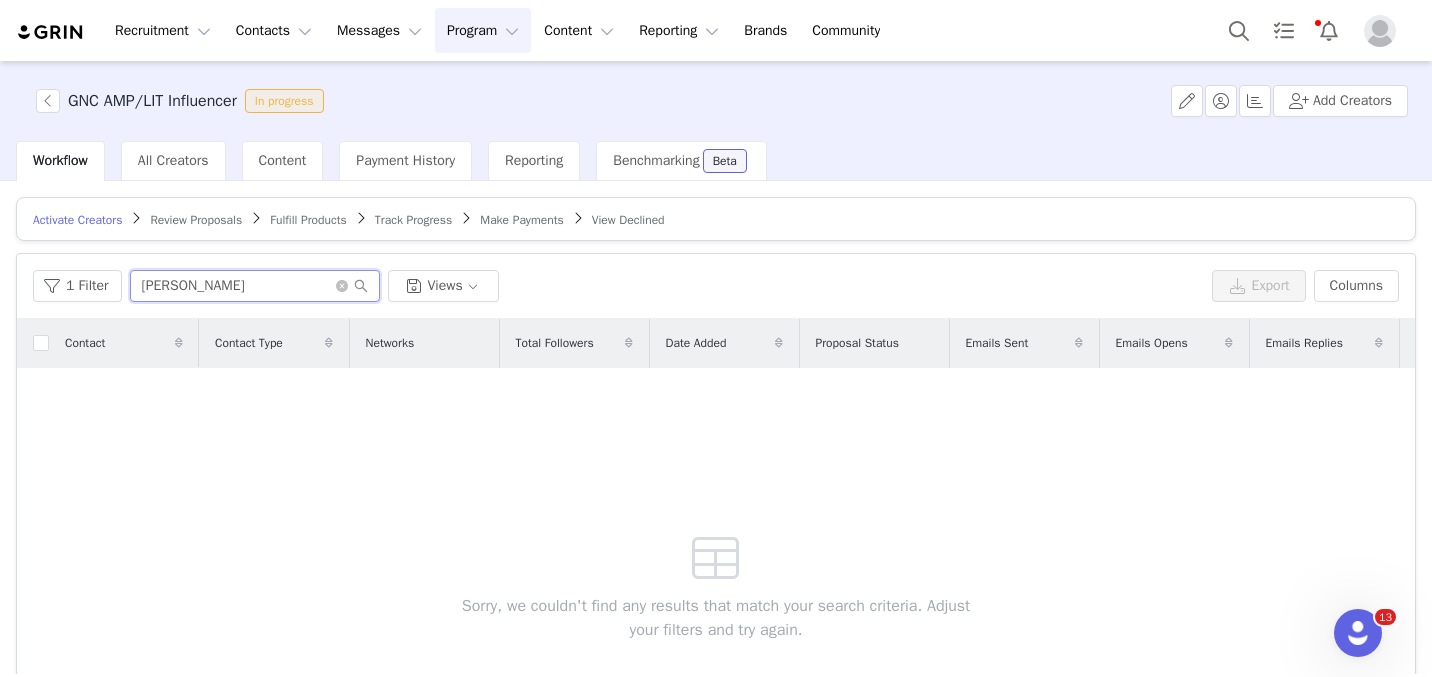 type on "[PERSON_NAME]" 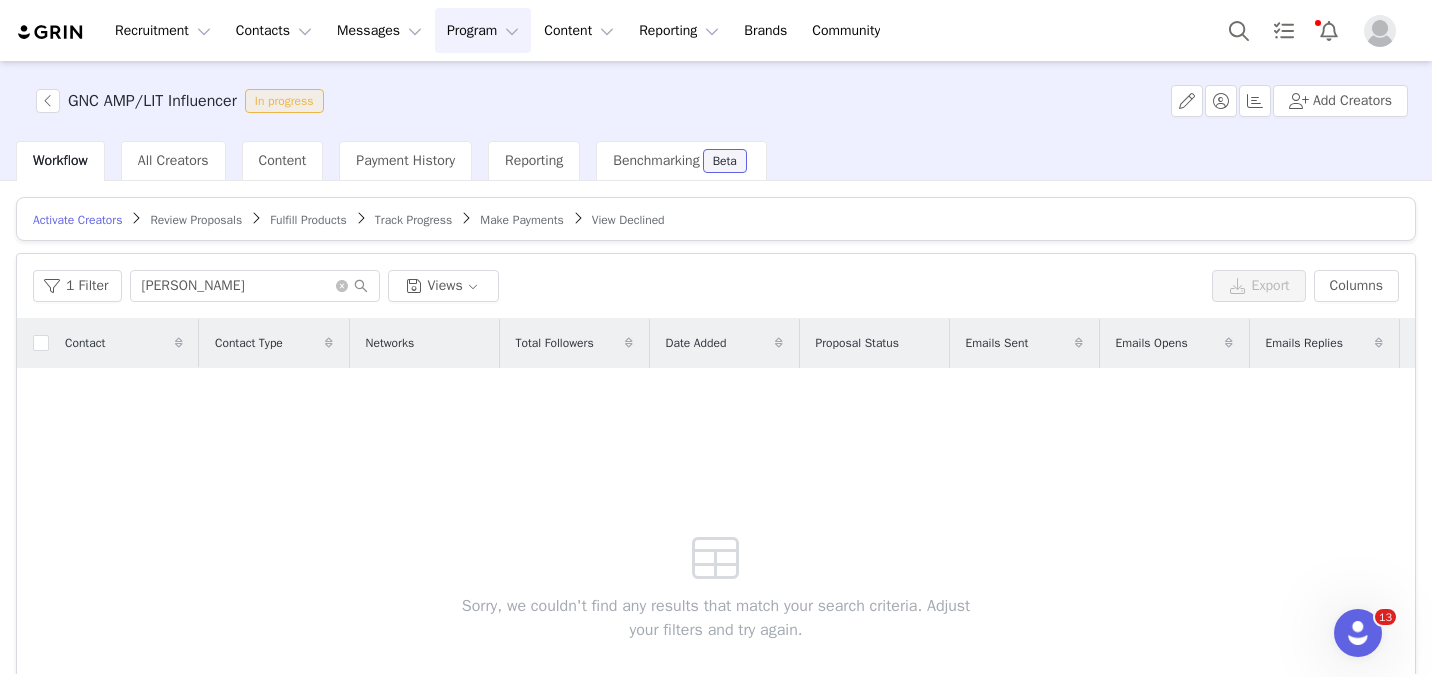 click on "Activate Creators Review Proposals Fulfill Products Track Progress Make Payments View Declined" at bounding box center [716, 219] 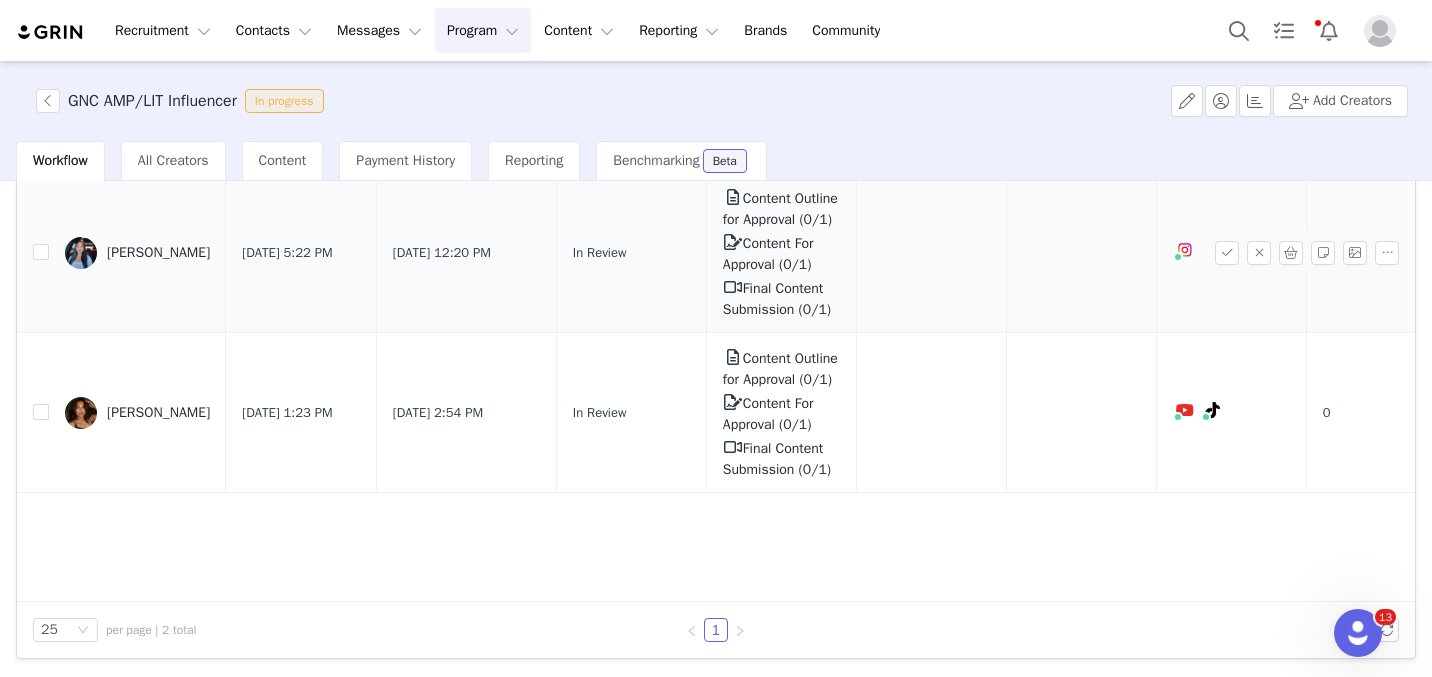 scroll, scrollTop: 0, scrollLeft: 0, axis: both 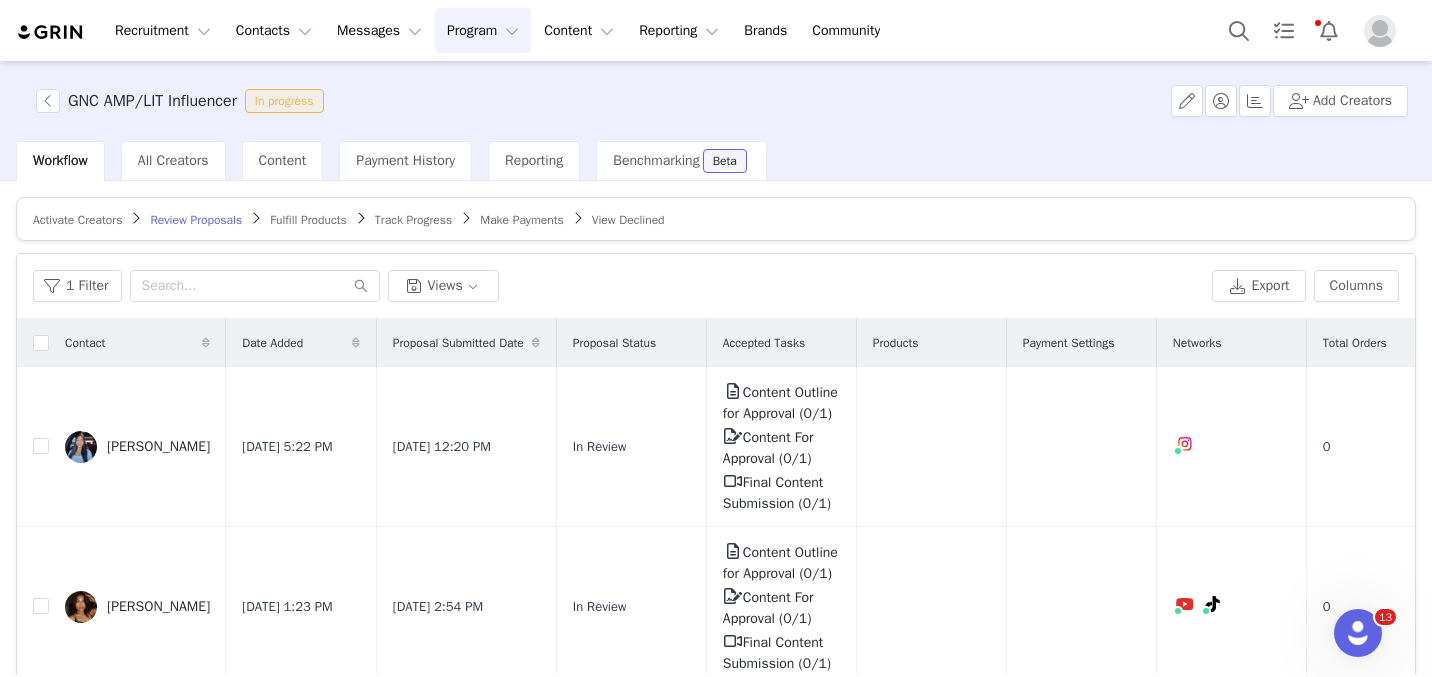 click on "Make Payments" at bounding box center (521, 220) 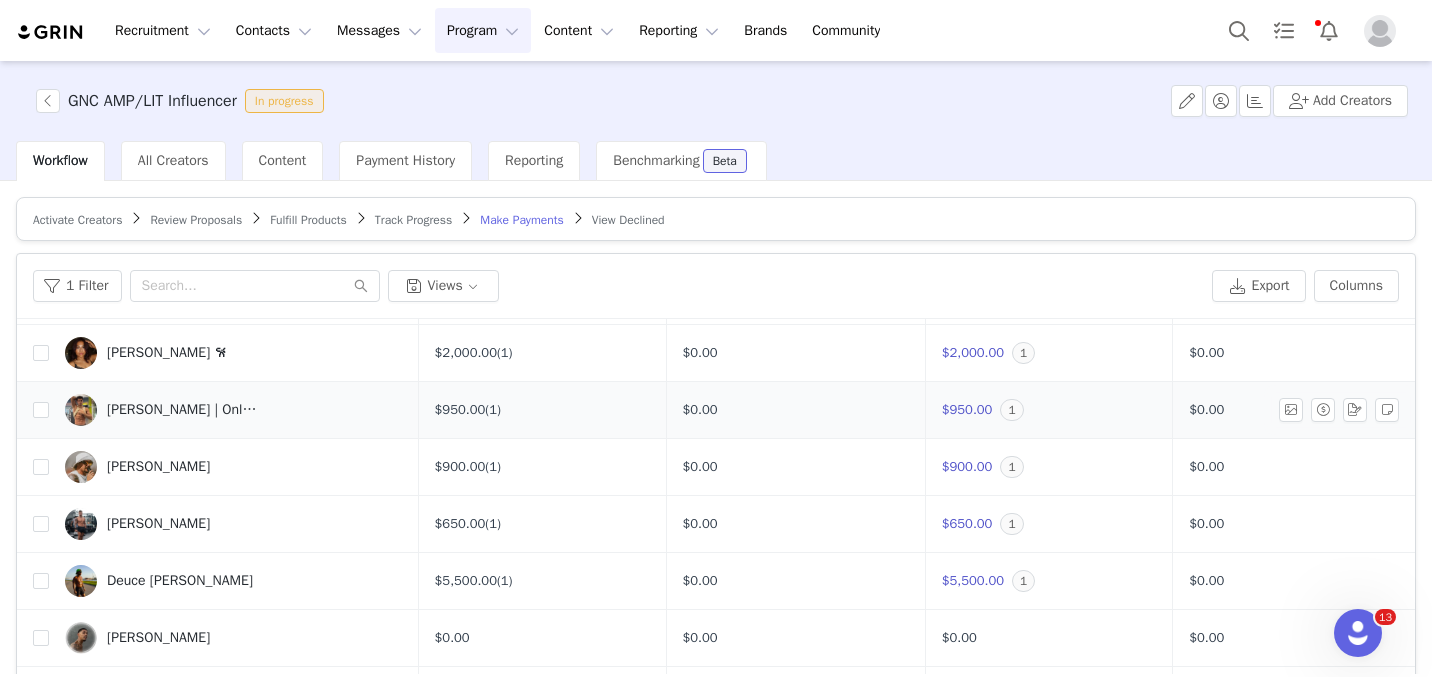 scroll, scrollTop: 198, scrollLeft: 0, axis: vertical 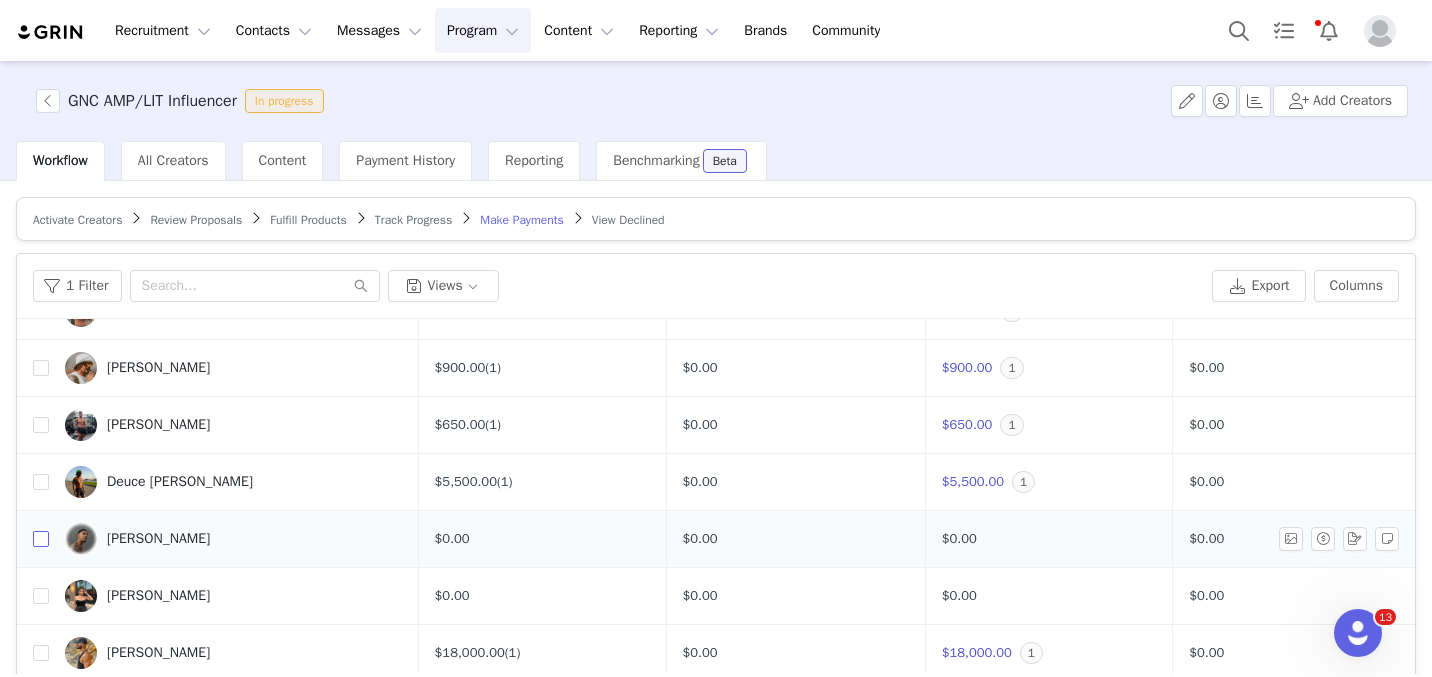click at bounding box center (41, 539) 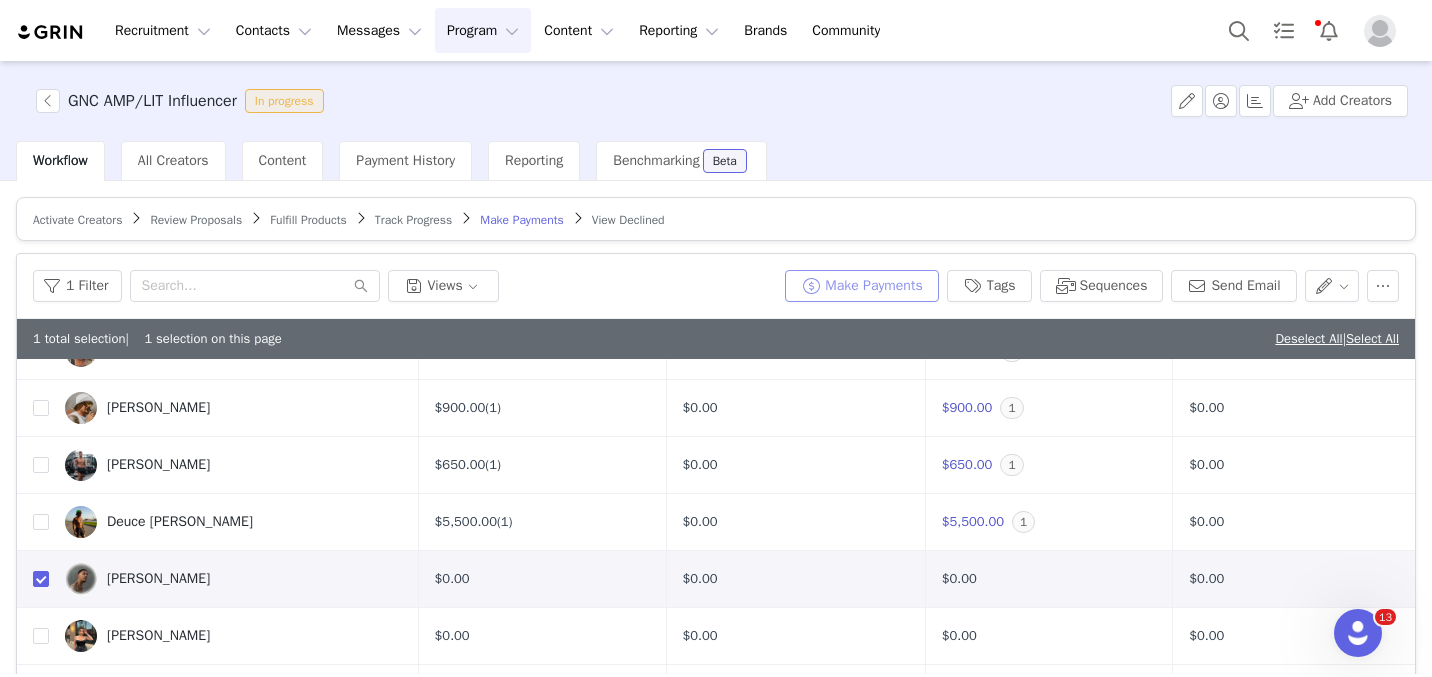 click on "Make Payments" at bounding box center [861, 286] 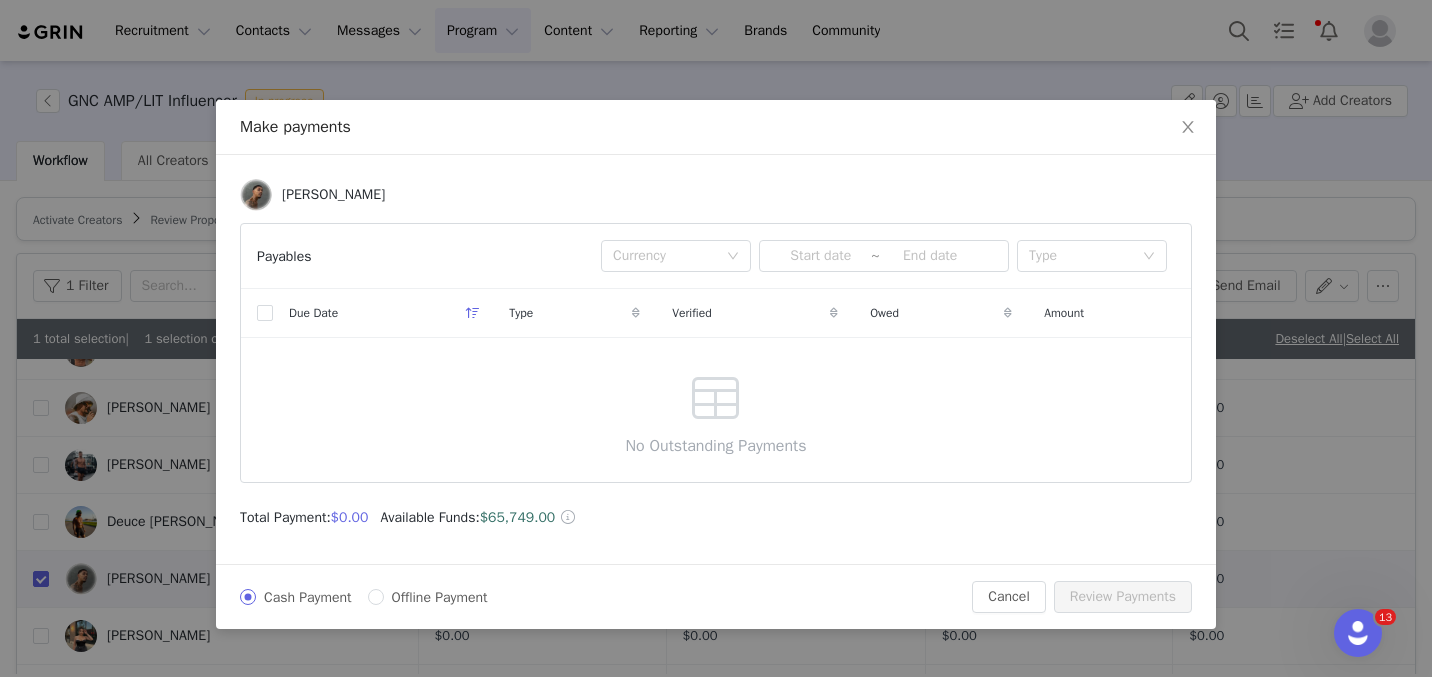 click on "Make payments   [PERSON_NAME]       Payables      Currency  ~  Type  Due Date   Type   Verified   Owed   Amount   No Outstanding Payments   Total Payment:   $0.00  Available Funds:   $65,749.00                Cash Payment   Offline Payment      Cancel Review Payments" at bounding box center (716, 338) 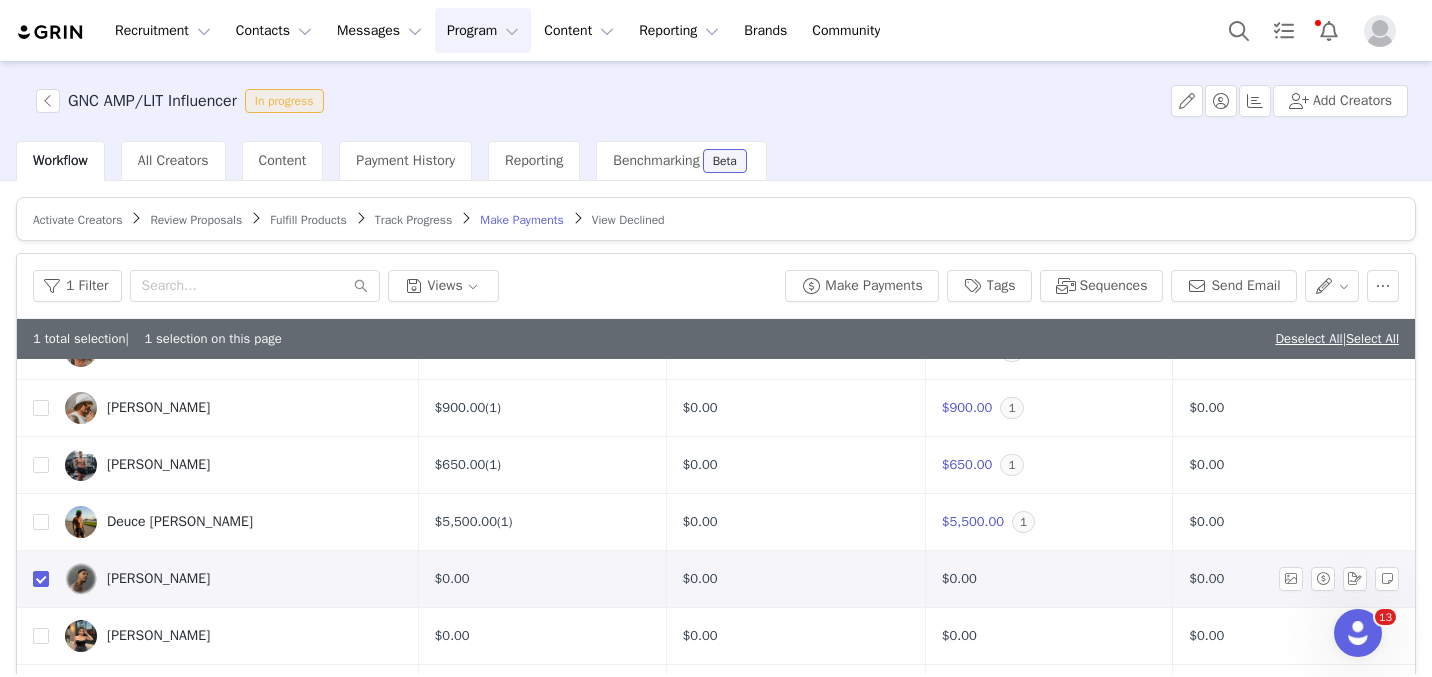 click on "[PERSON_NAME]" at bounding box center [158, 579] 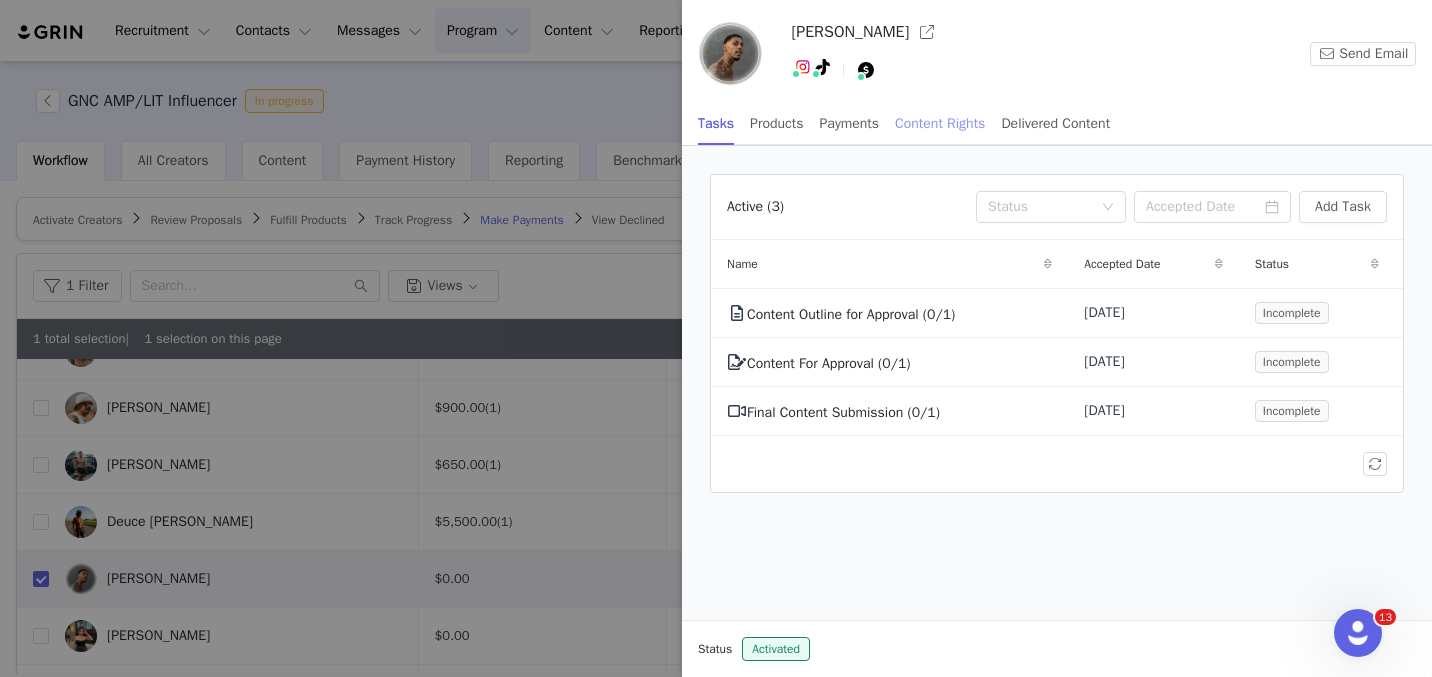 click on "Content Rights" at bounding box center (940, 123) 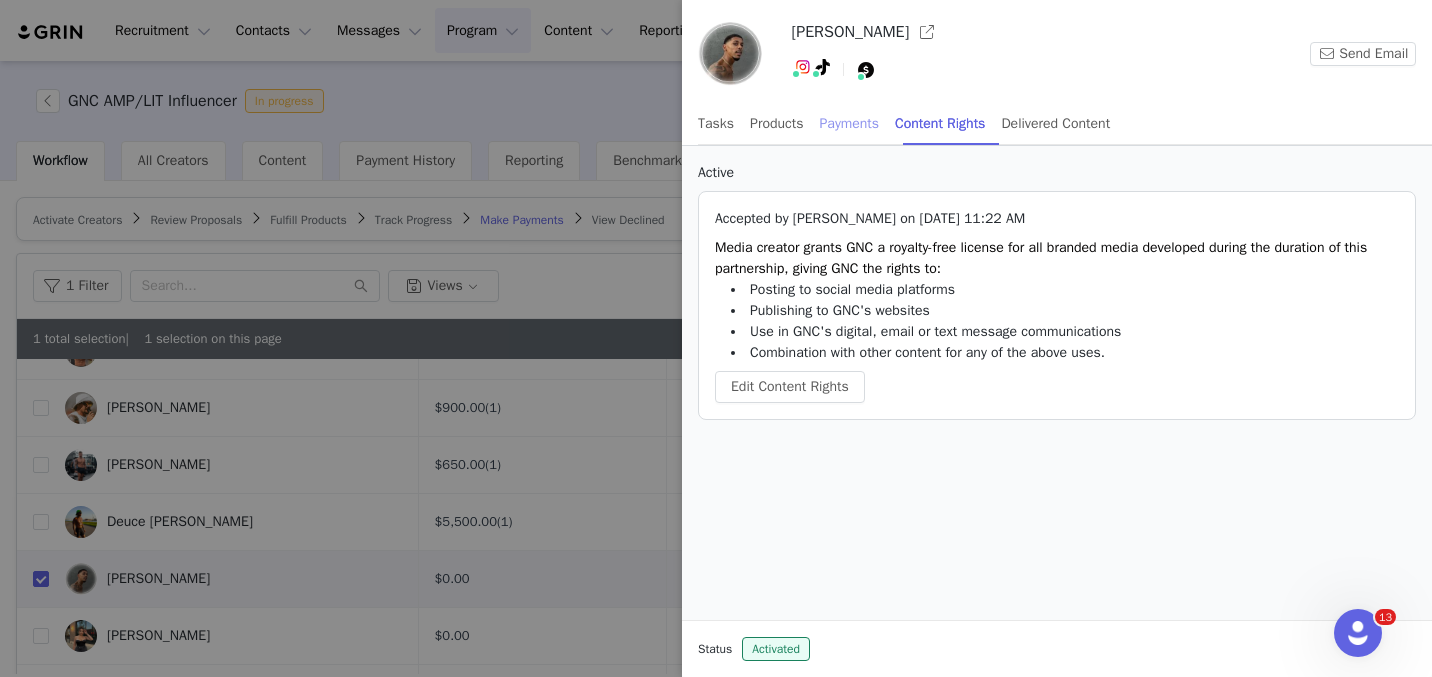 click on "Payments" at bounding box center (850, 123) 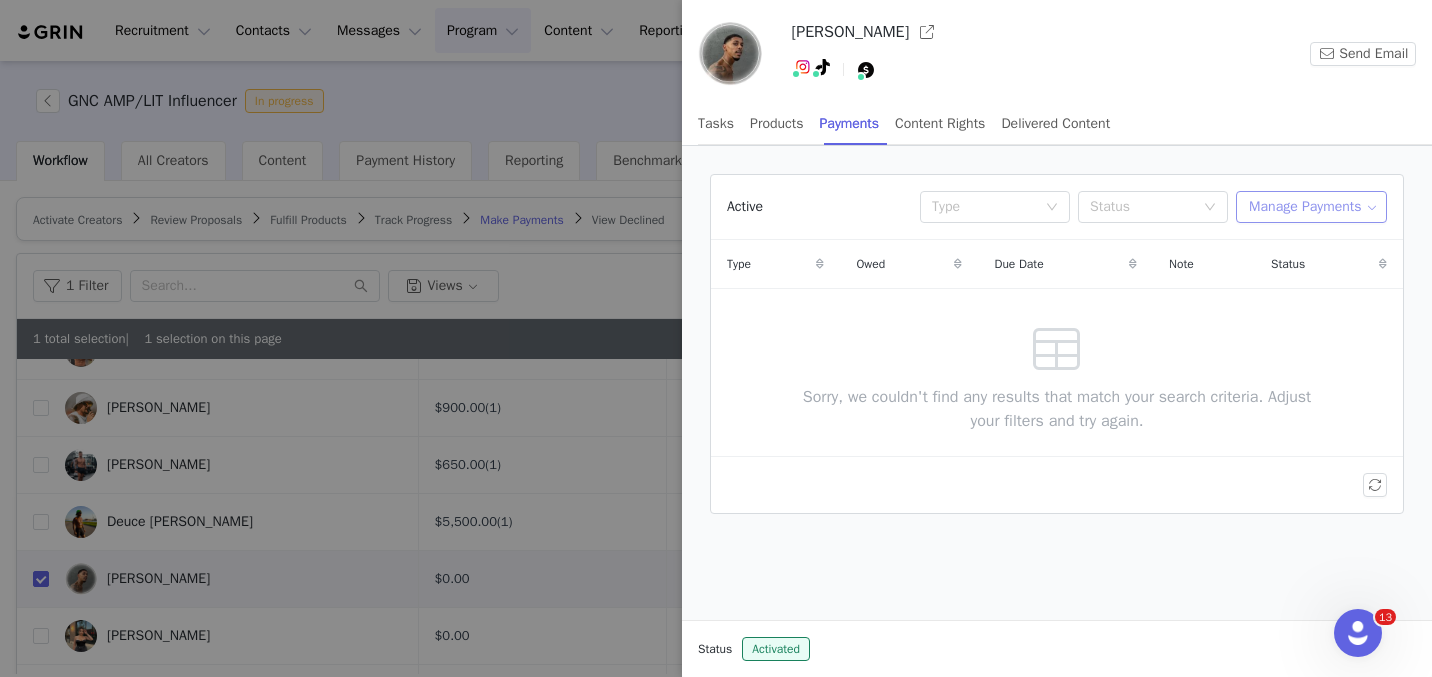 click on "Manage Payments" at bounding box center [1311, 207] 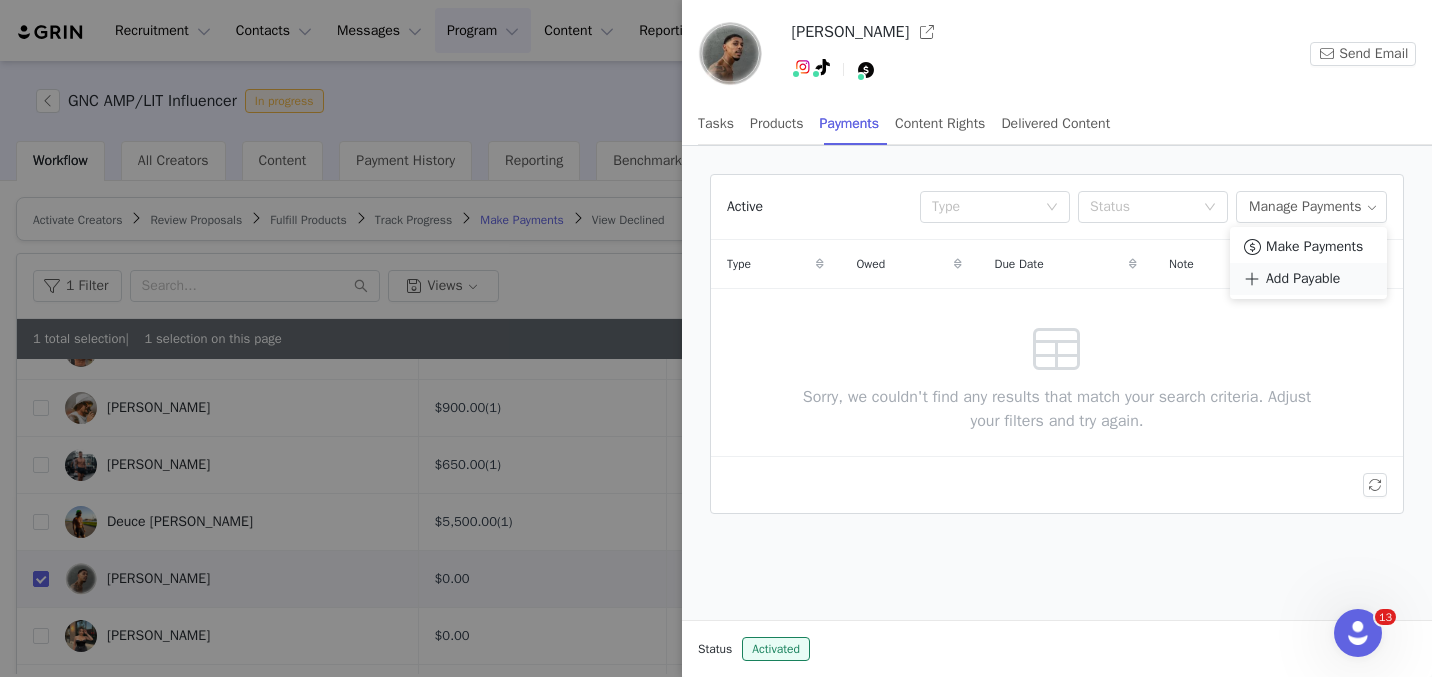 click on "Add Payable" at bounding box center [1303, 279] 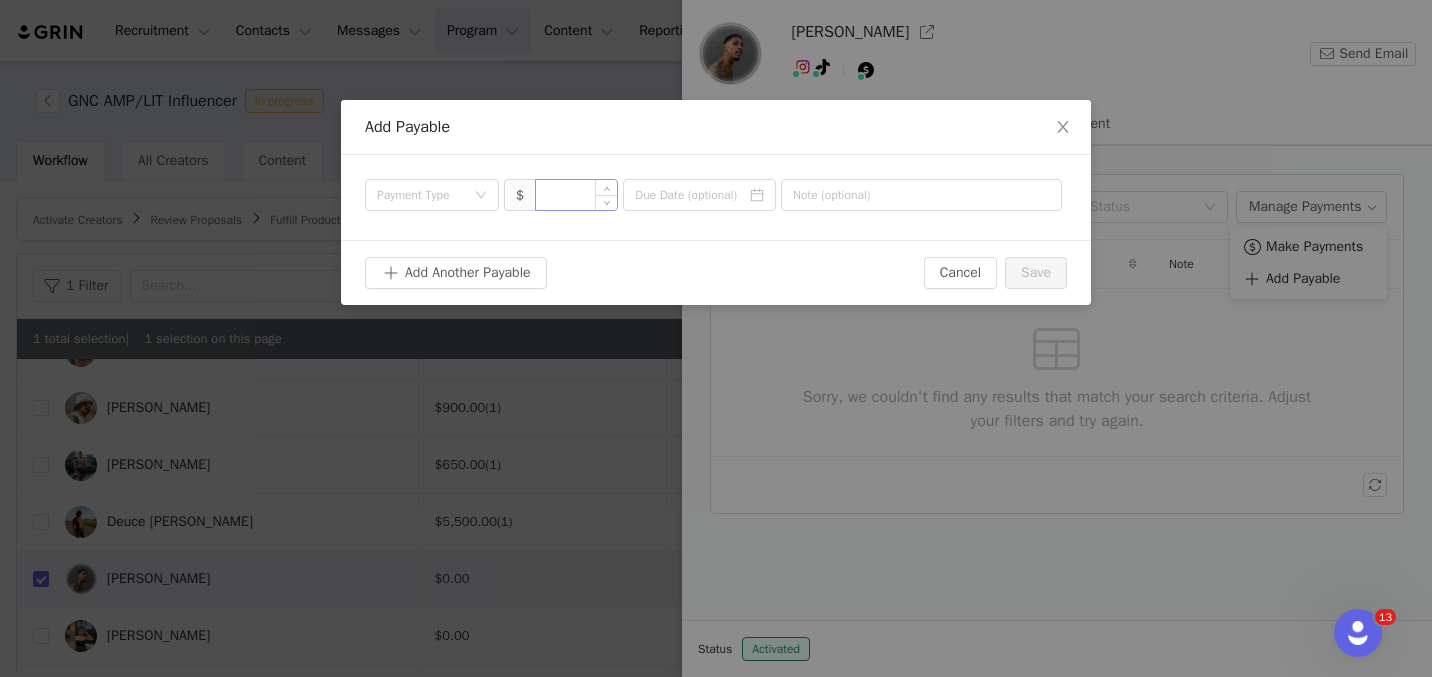 click at bounding box center [576, 195] 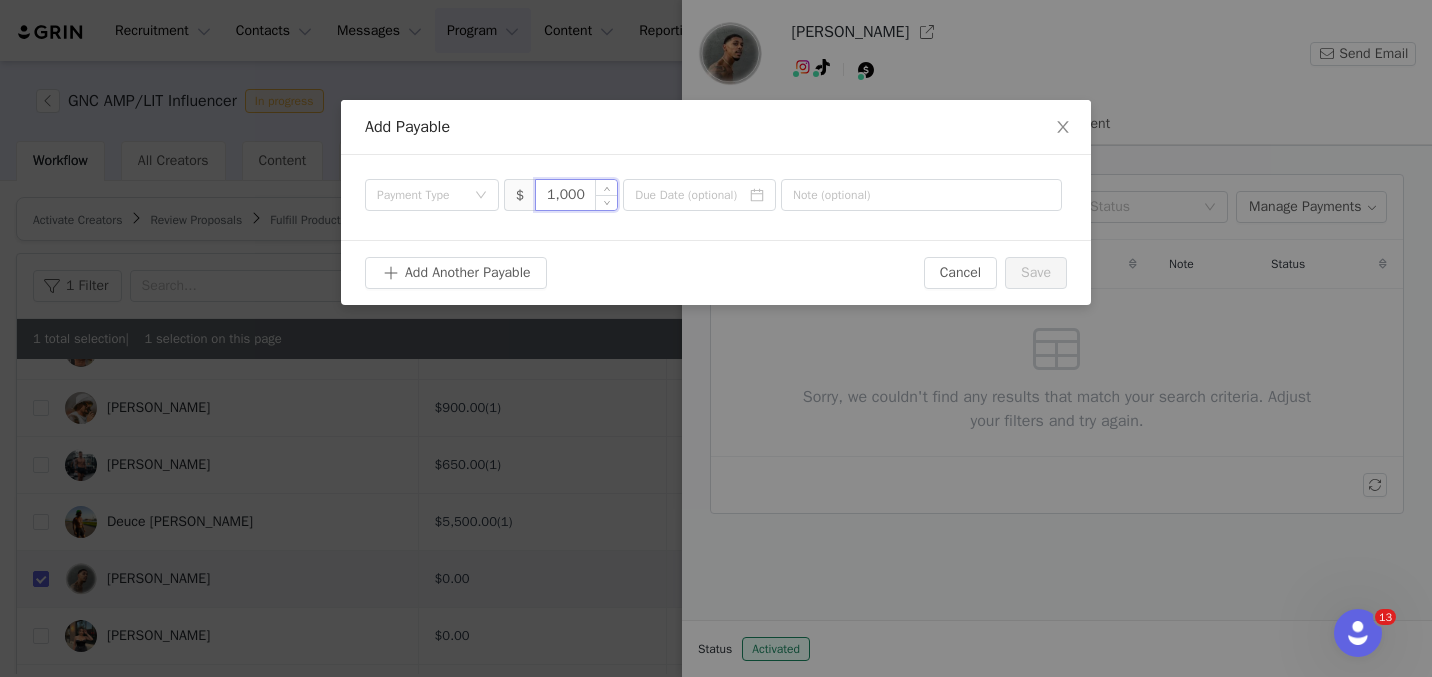 type on "1,000" 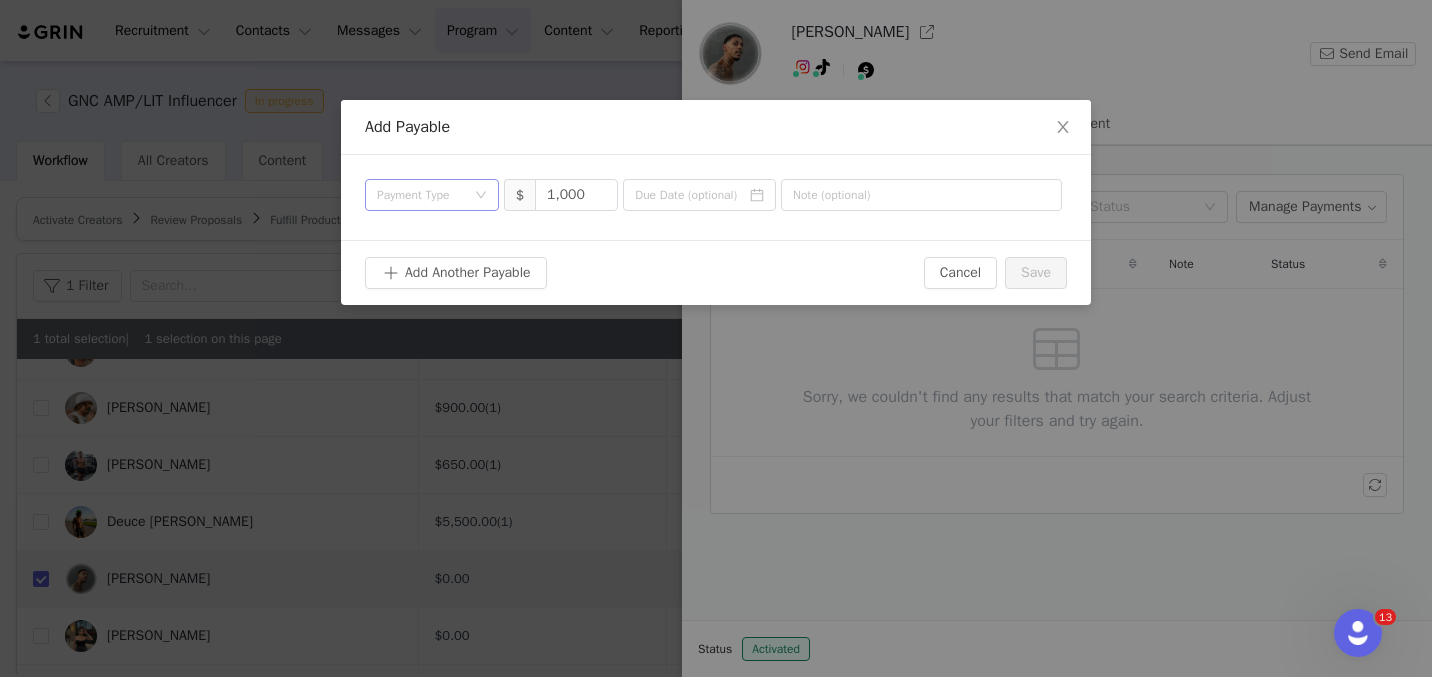 click on "Payment Type" at bounding box center [425, 195] 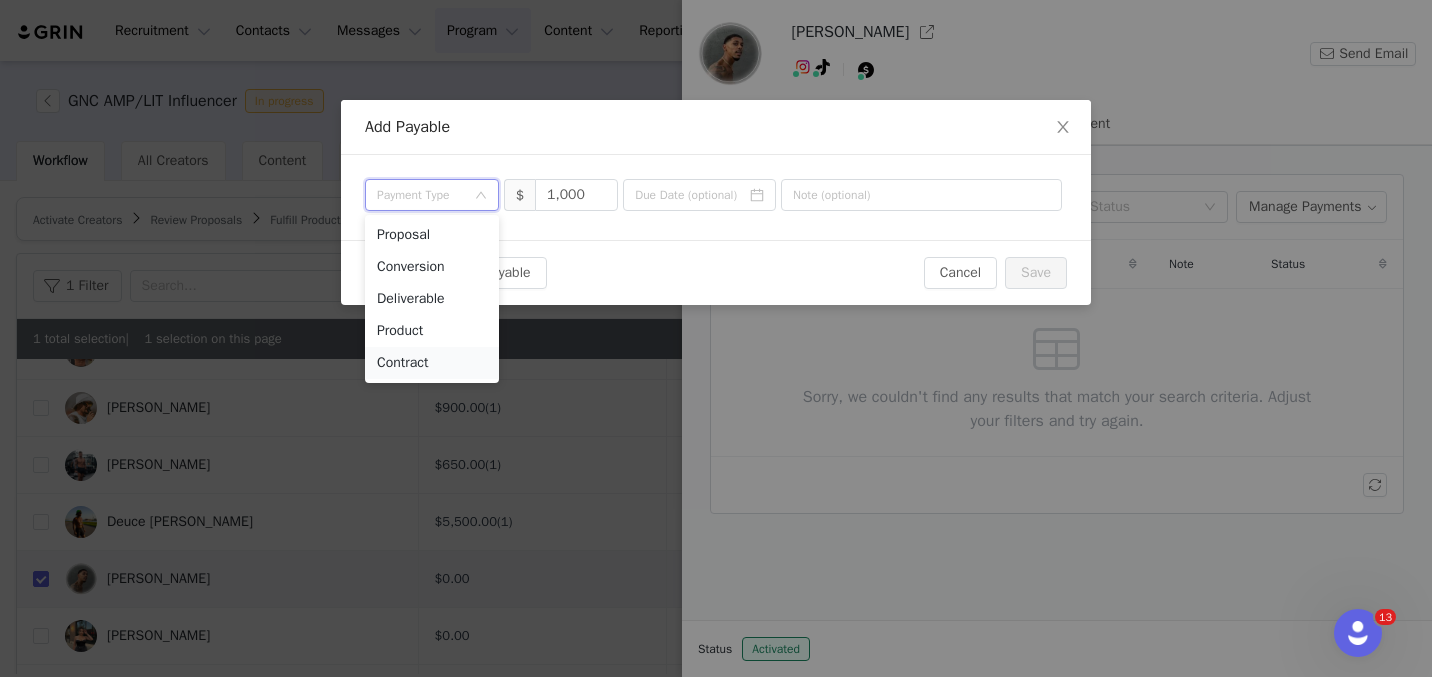 click on "Contract" at bounding box center (432, 363) 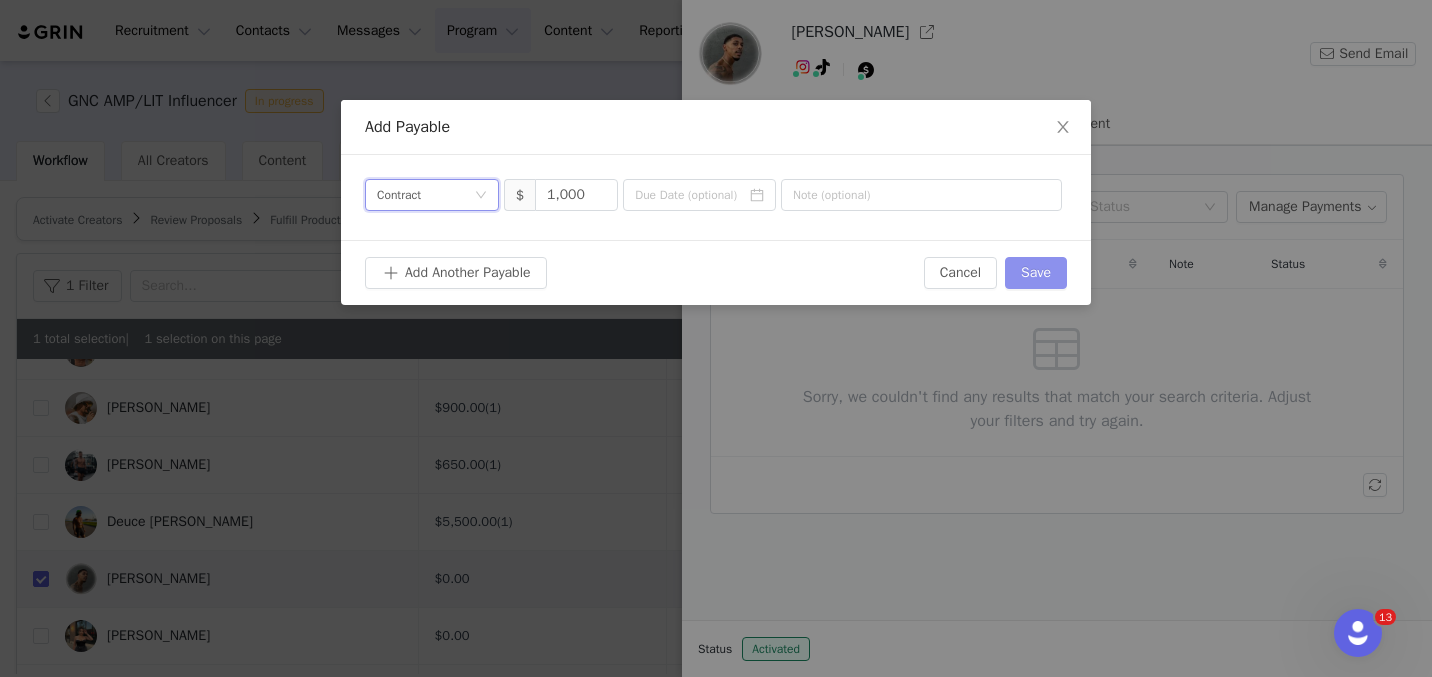 click on "Save" at bounding box center [1036, 273] 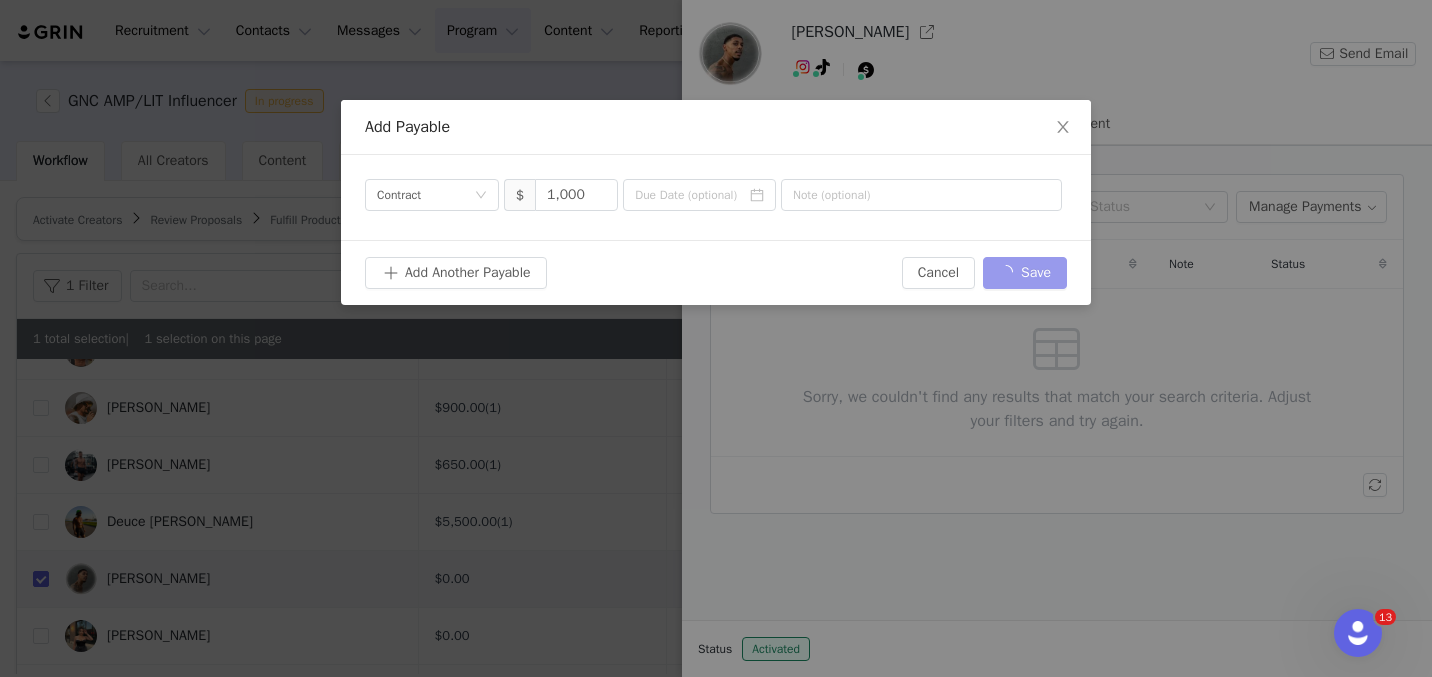 type 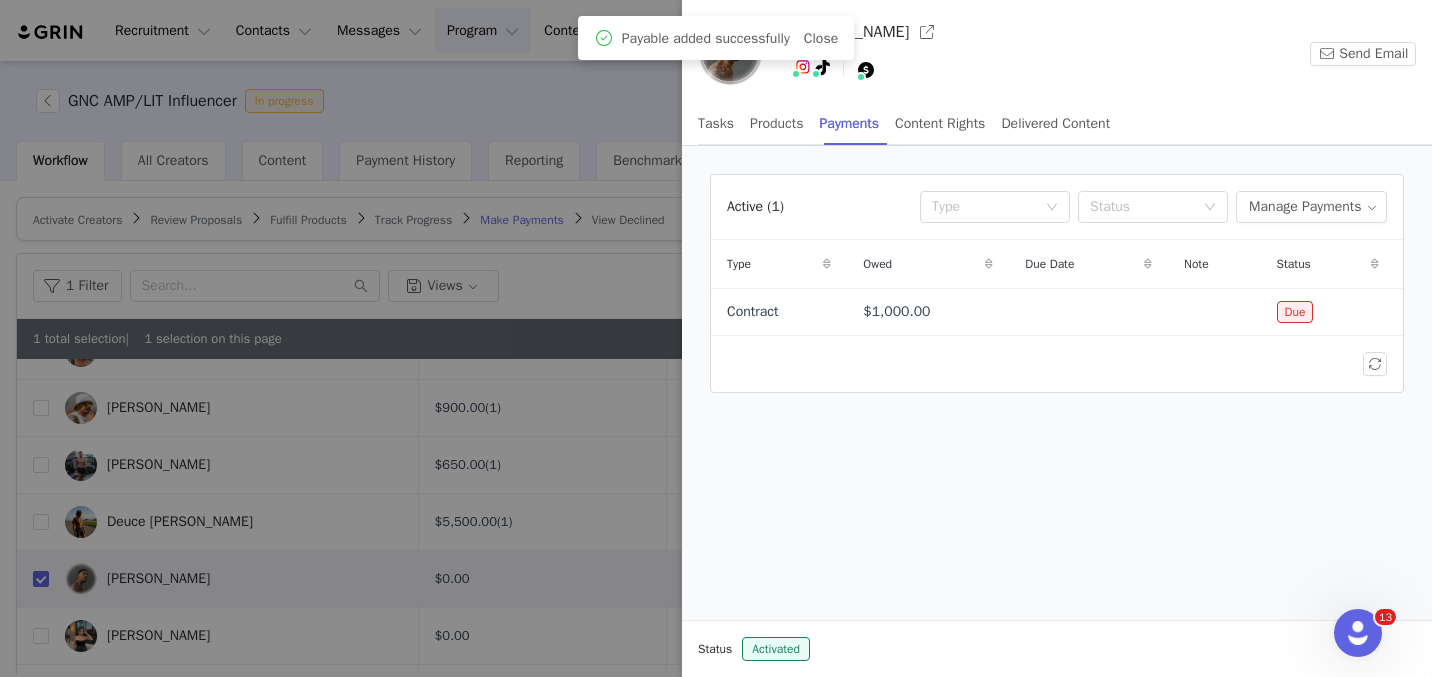 click at bounding box center [716, 338] 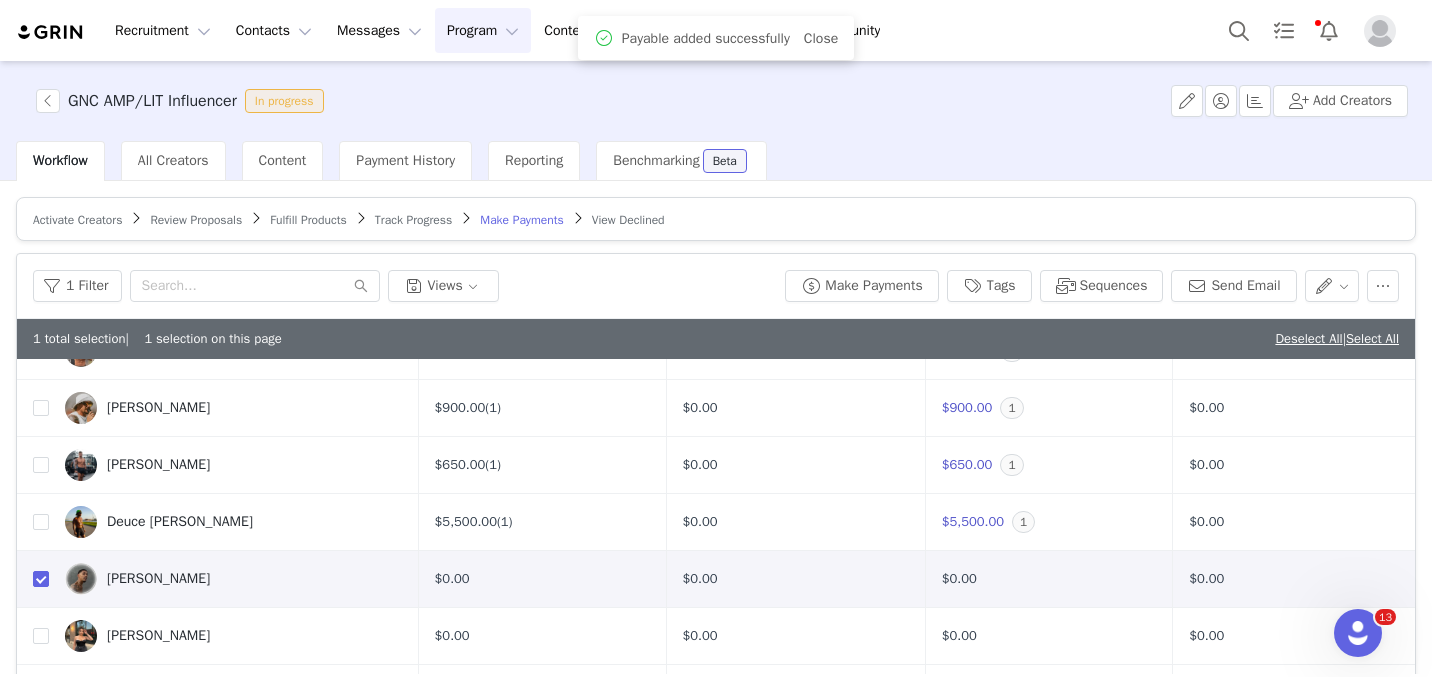 scroll, scrollTop: 0, scrollLeft: 0, axis: both 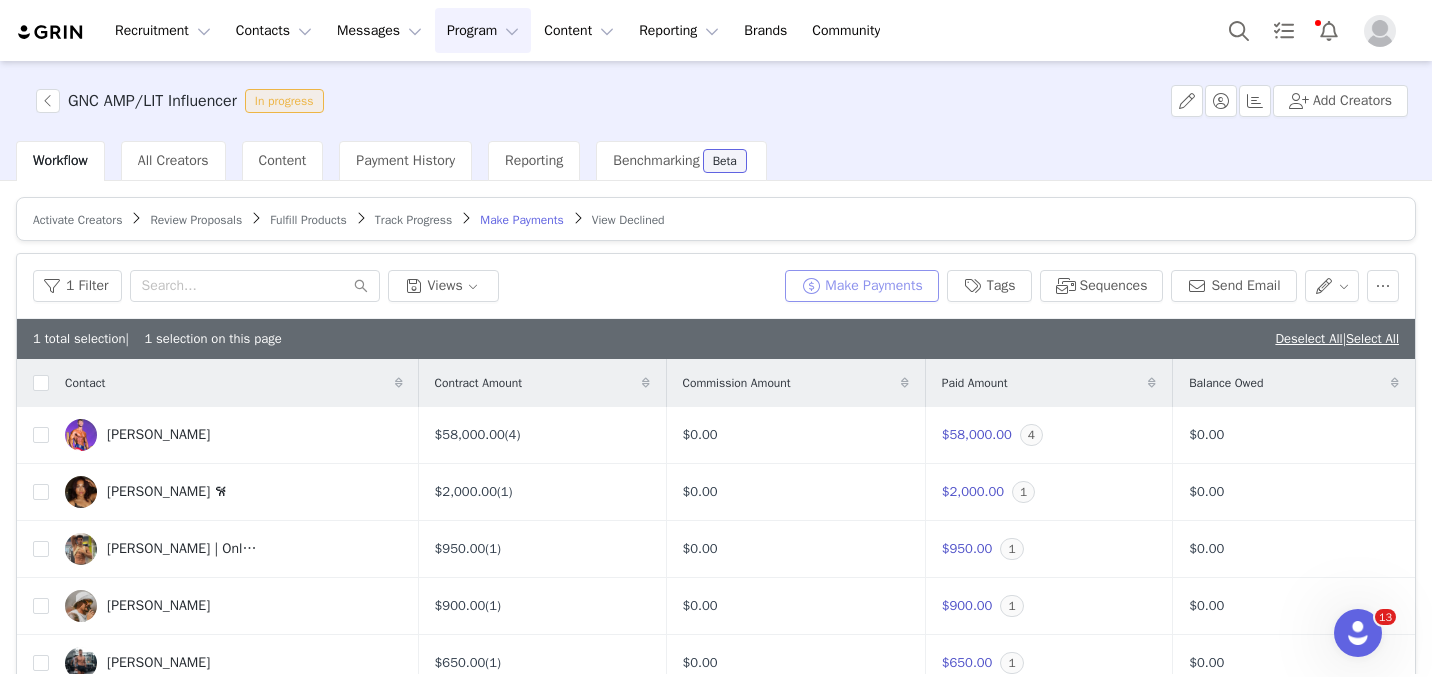 click on "Make Payments" at bounding box center [861, 286] 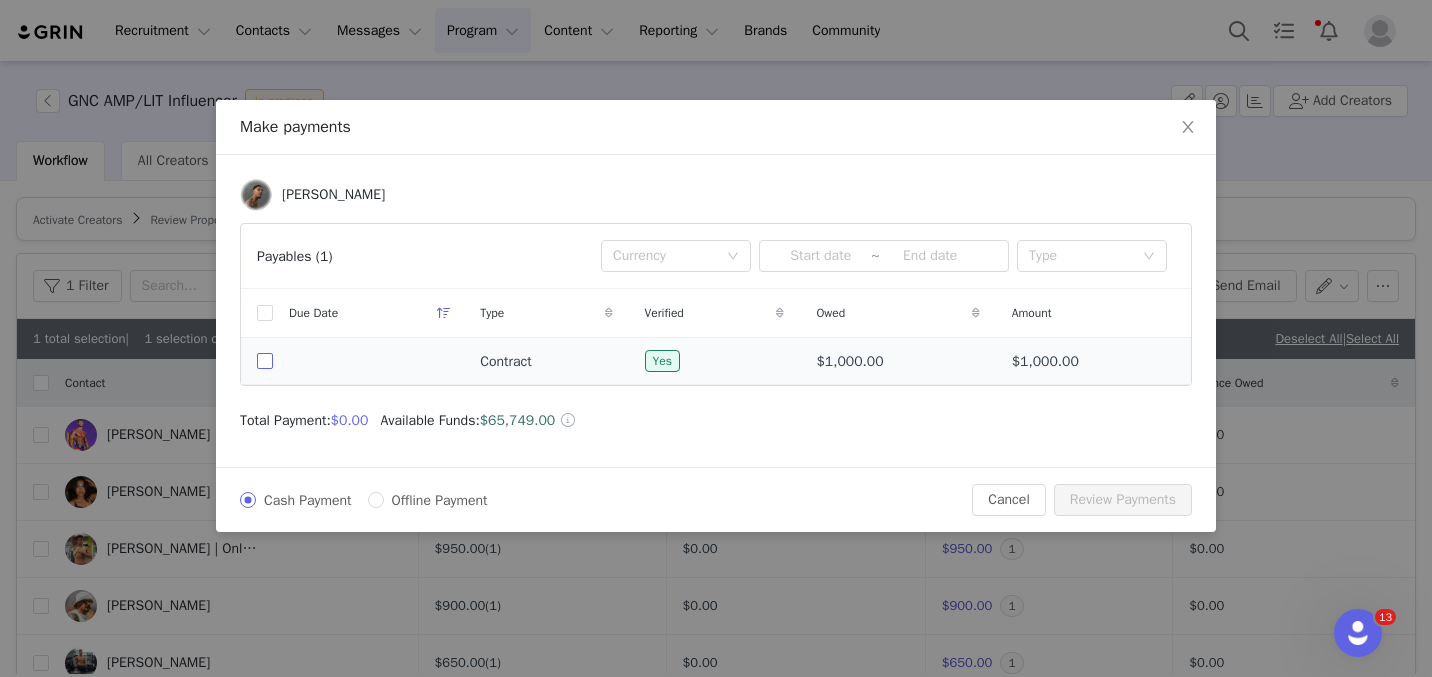 click at bounding box center [265, 361] 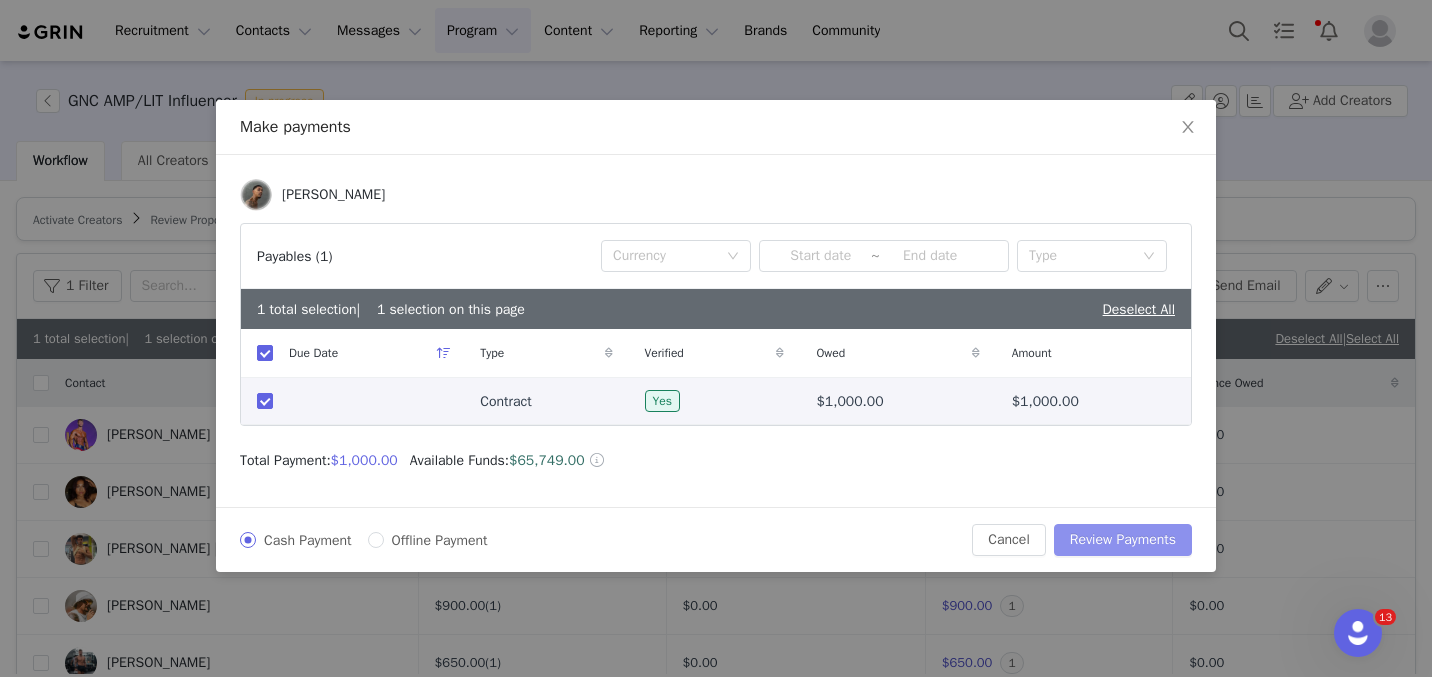 click on "Review Payments" at bounding box center [1123, 540] 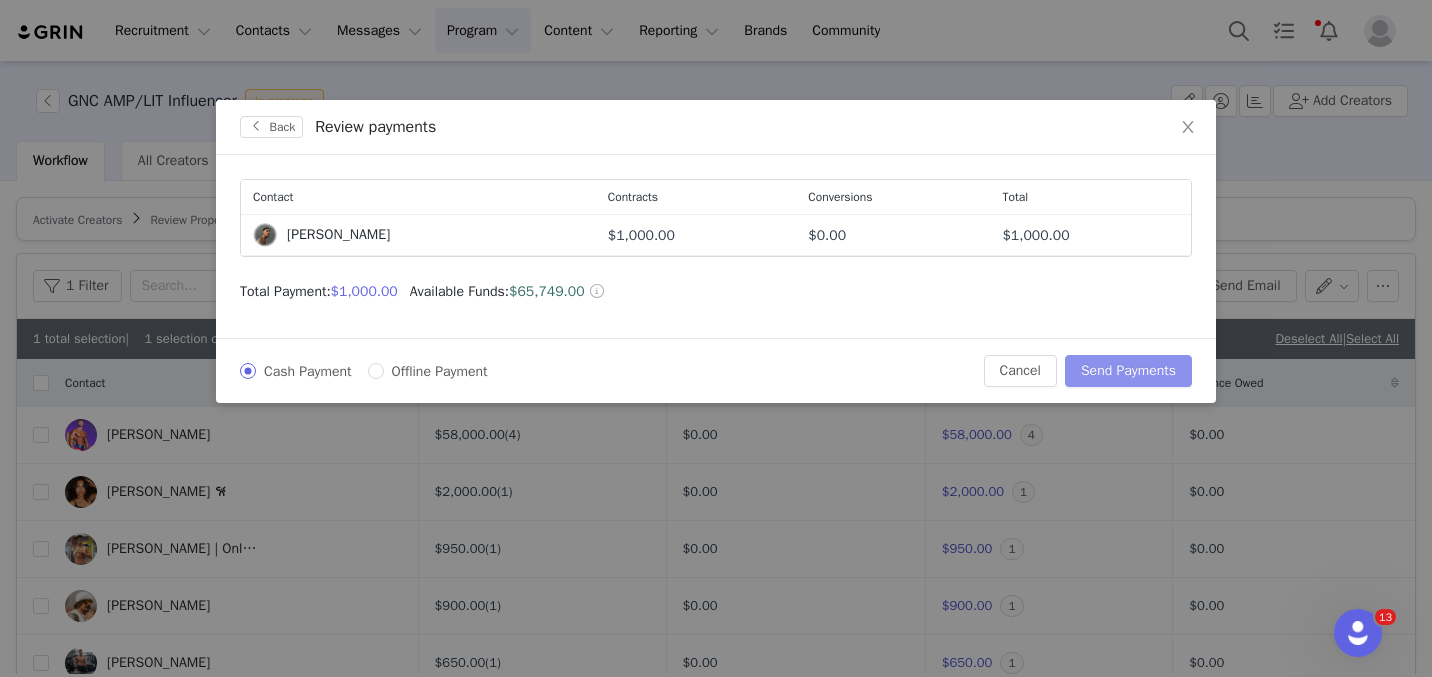 click on "Send Payments" at bounding box center [1128, 371] 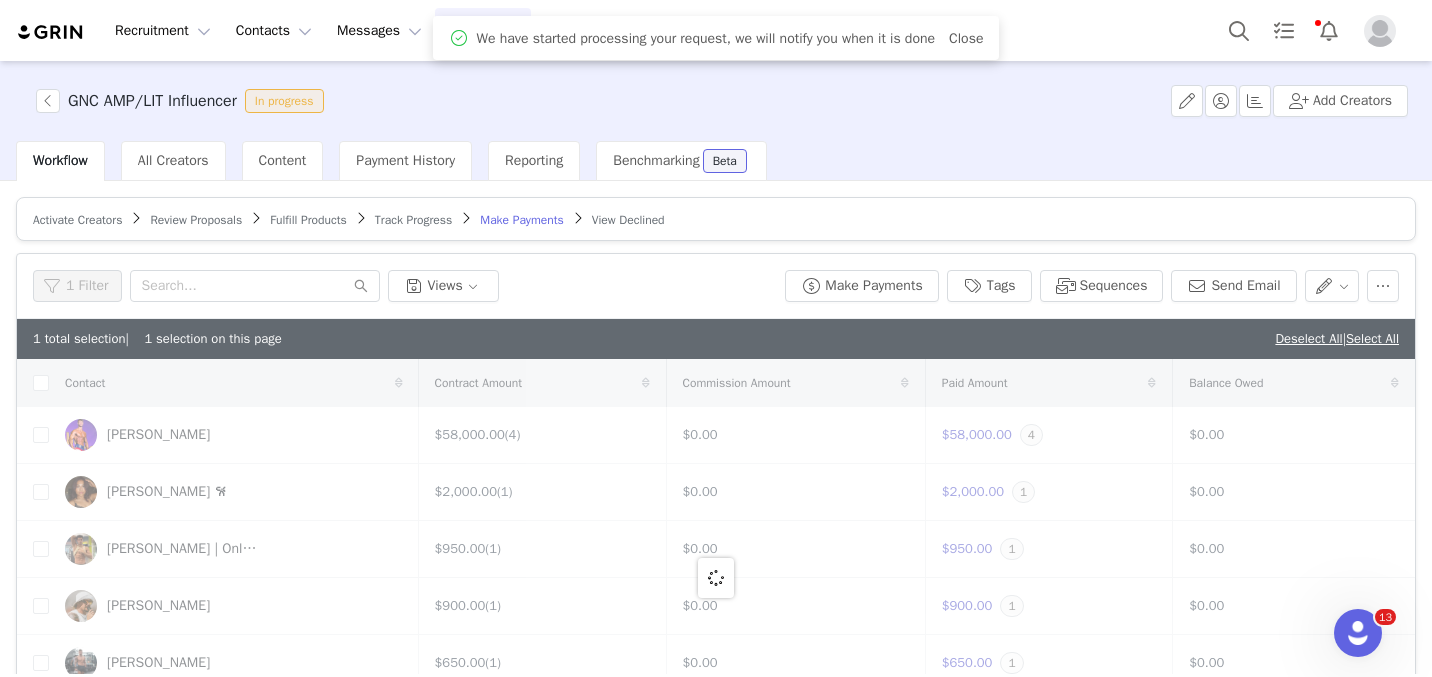click on "We have started processing your request, we will notify you when it is done" at bounding box center [706, 38] 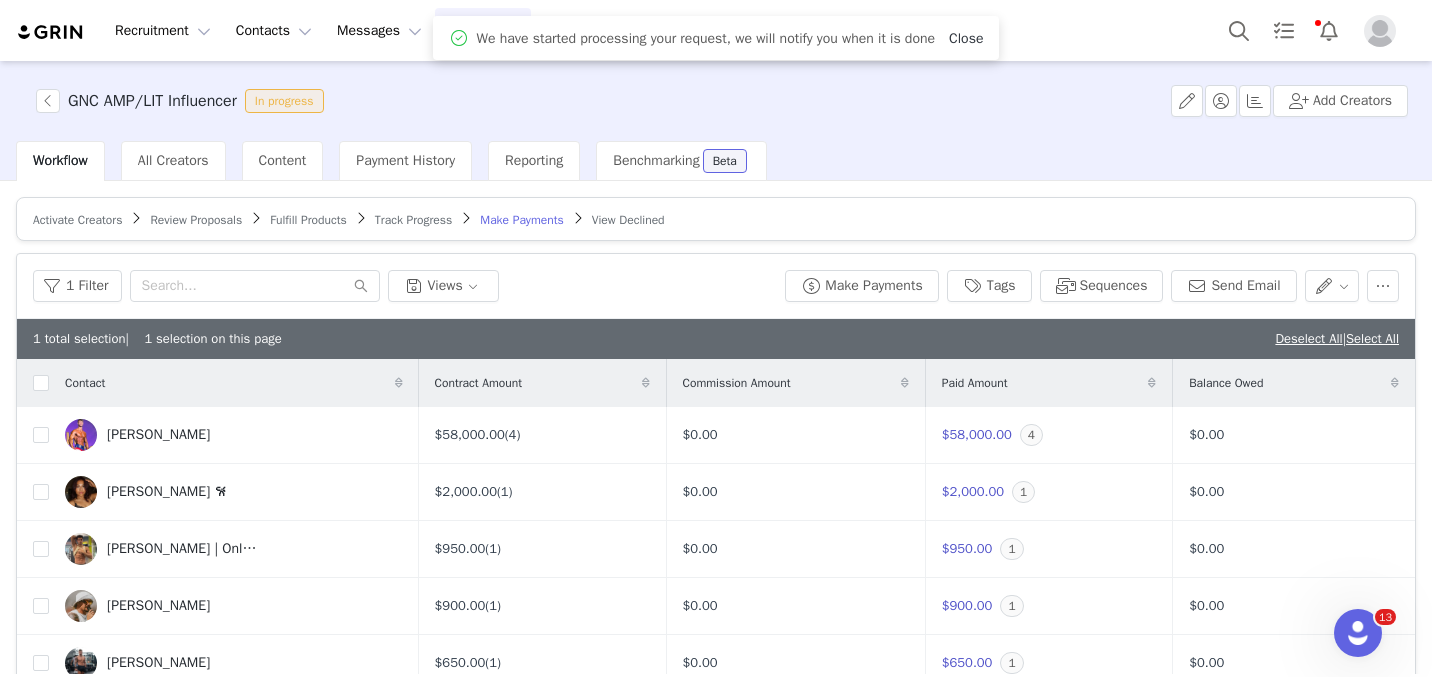 click on "Close" at bounding box center [966, 38] 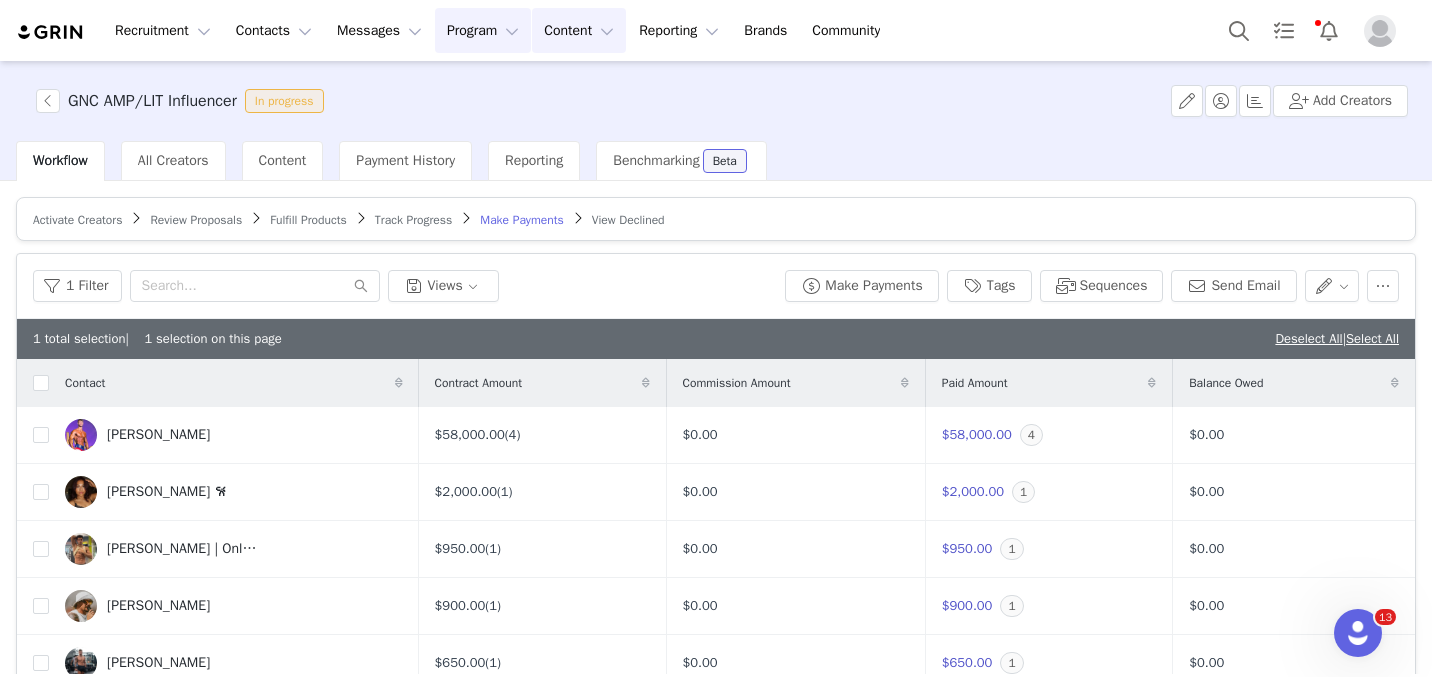 click on "Content Content" at bounding box center [579, 30] 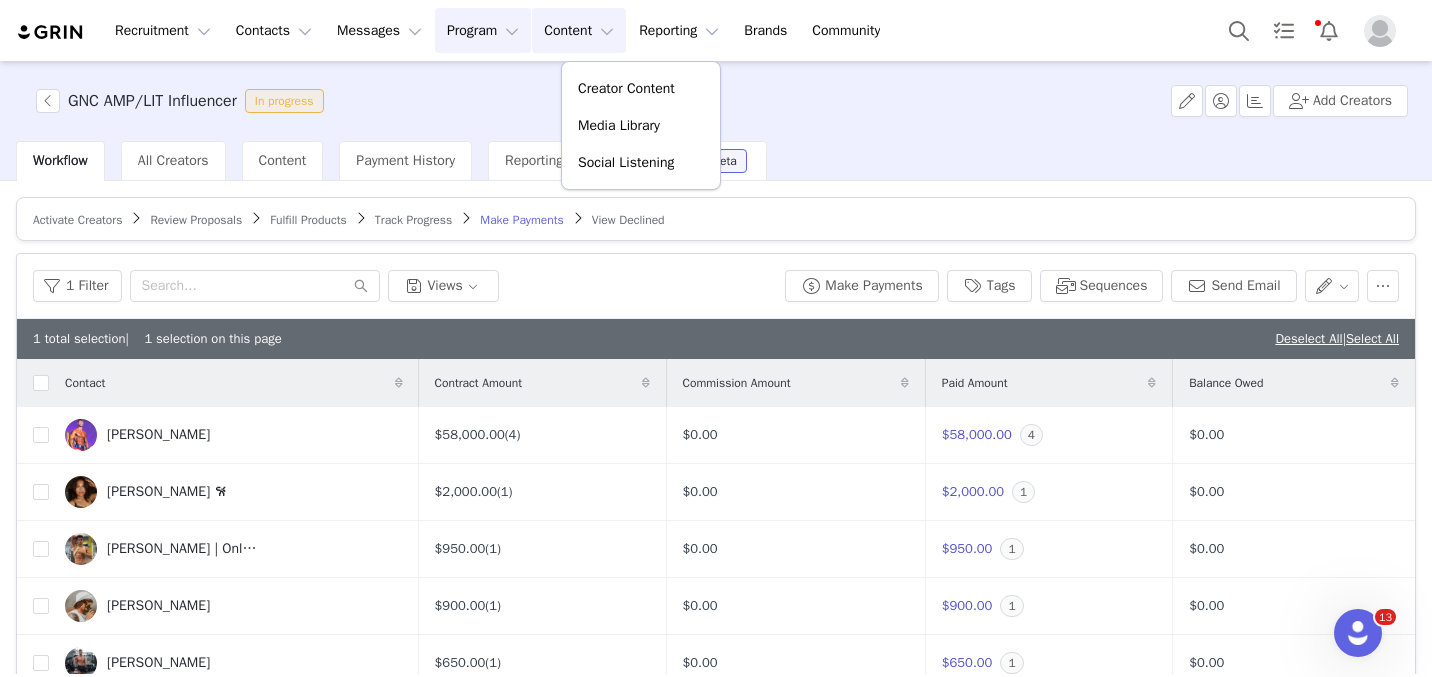 click on "Program Program" at bounding box center [483, 30] 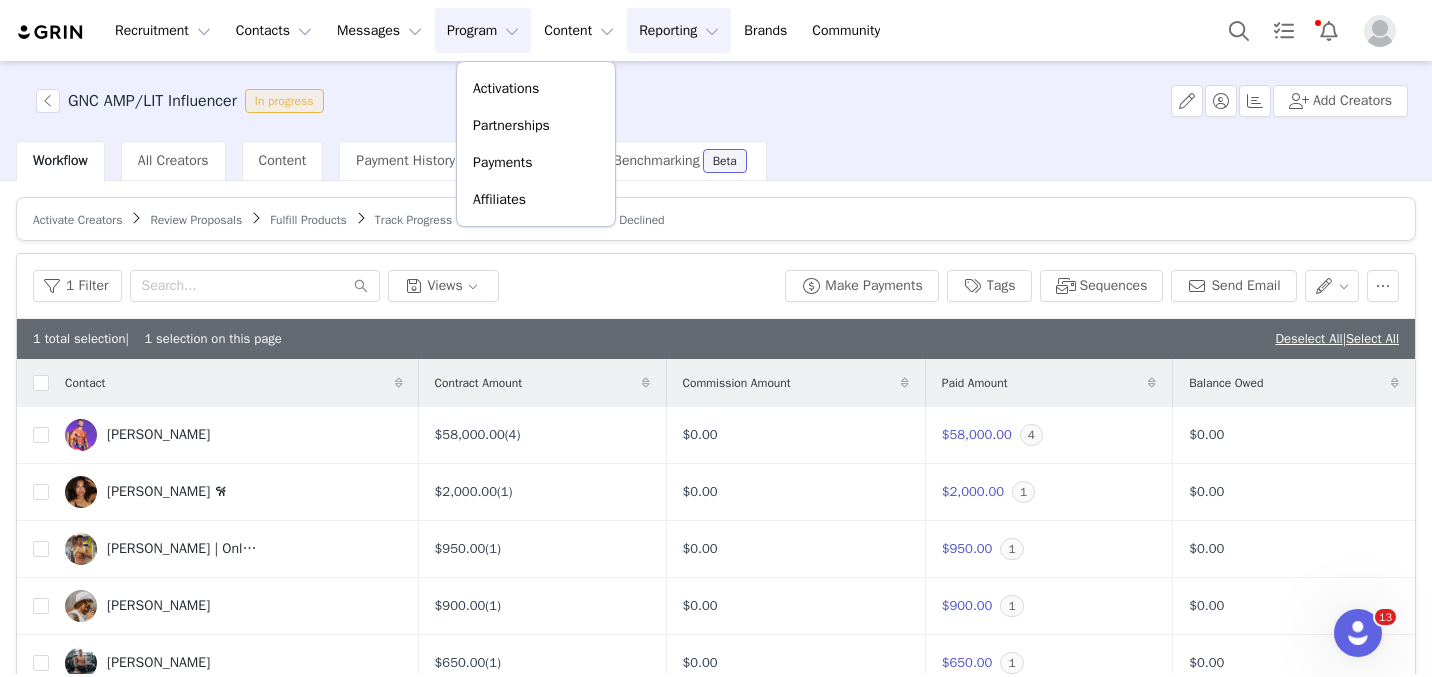 click on "Reporting Reporting" at bounding box center [679, 30] 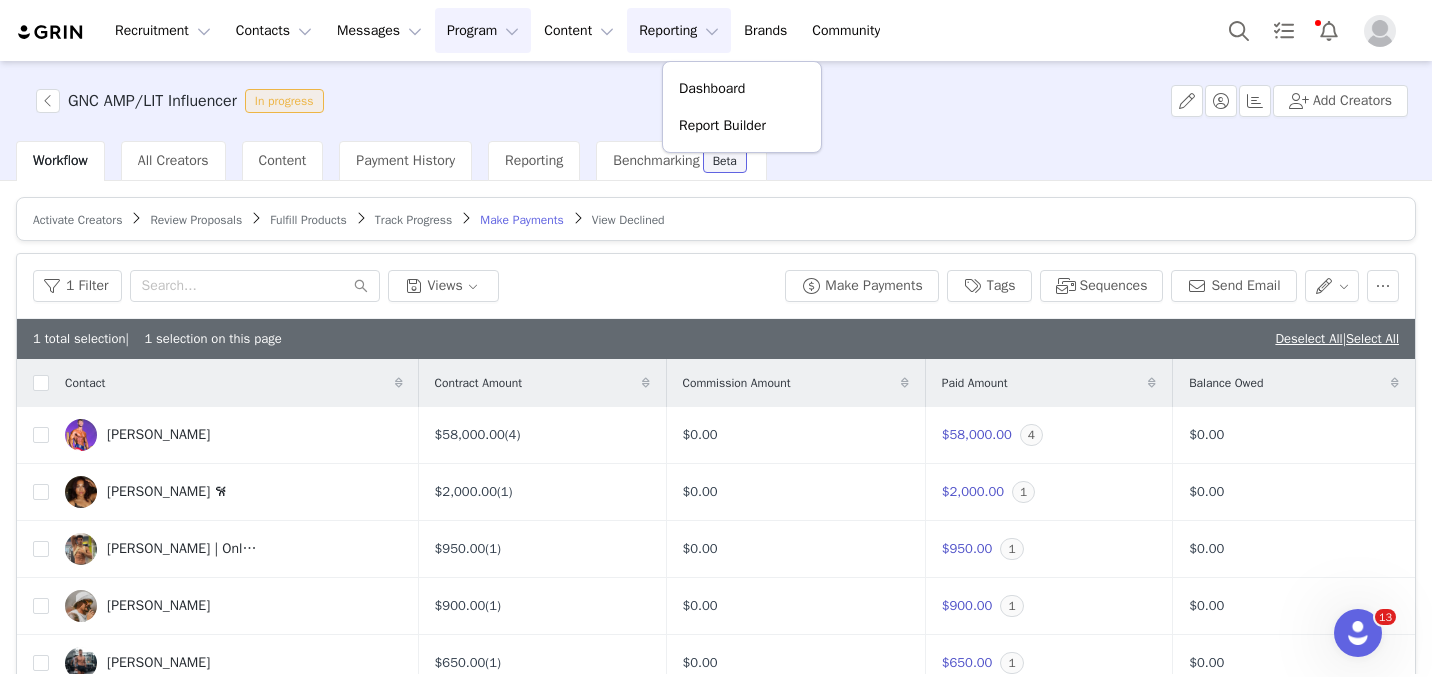 click on "Program Program" at bounding box center [483, 30] 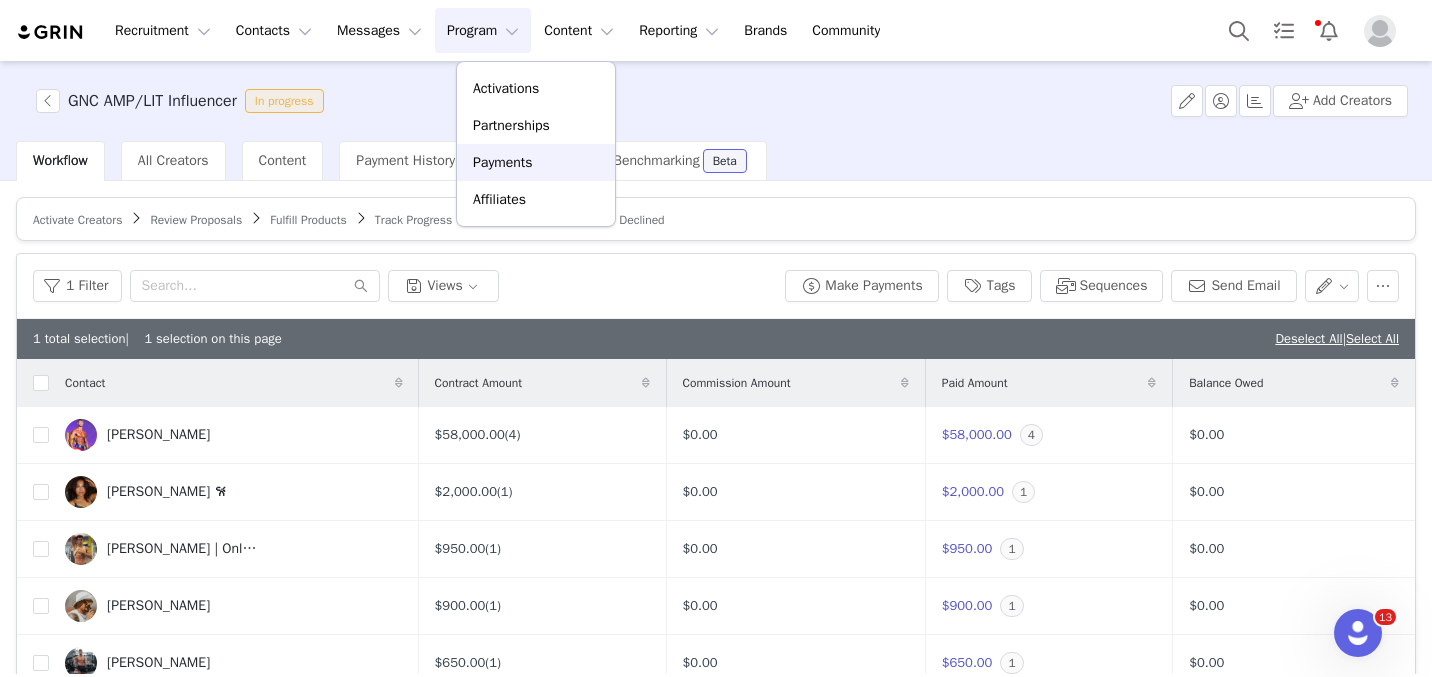 click on "Payments" at bounding box center (536, 162) 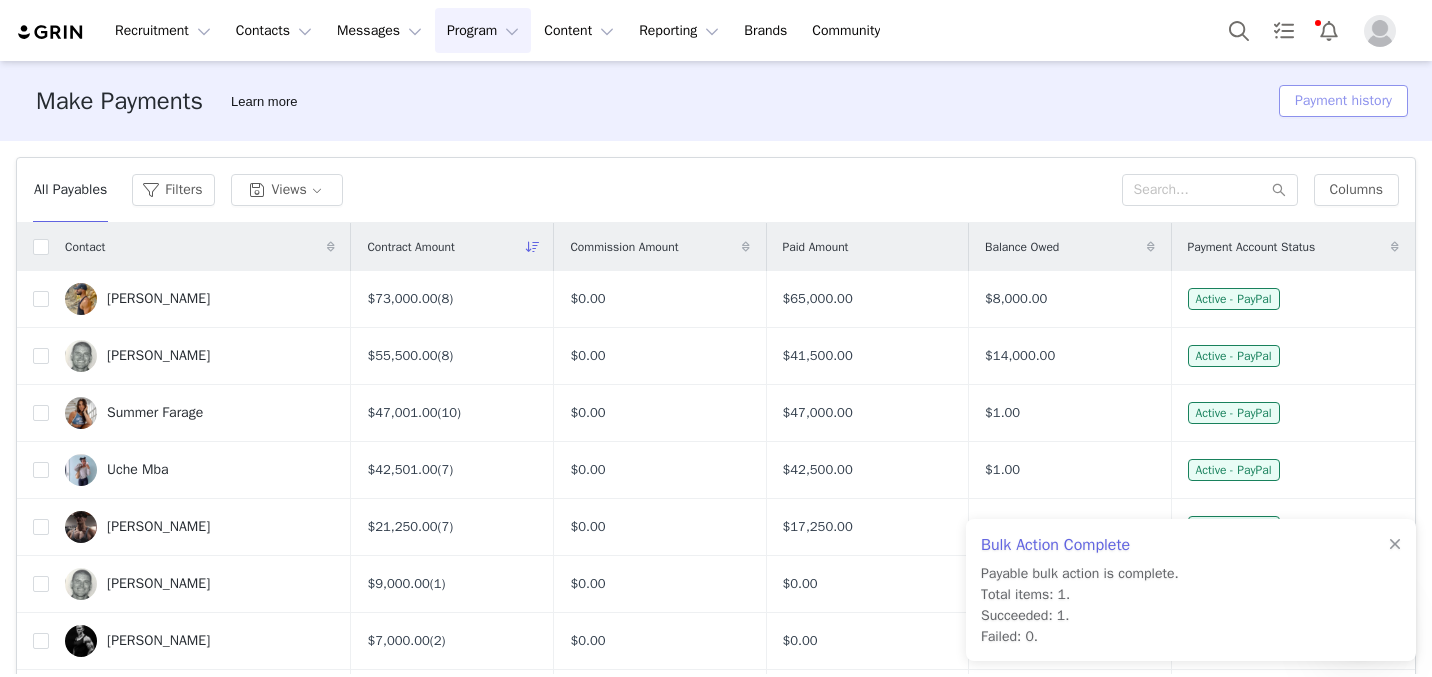 click on "Payment history" at bounding box center (1343, 101) 